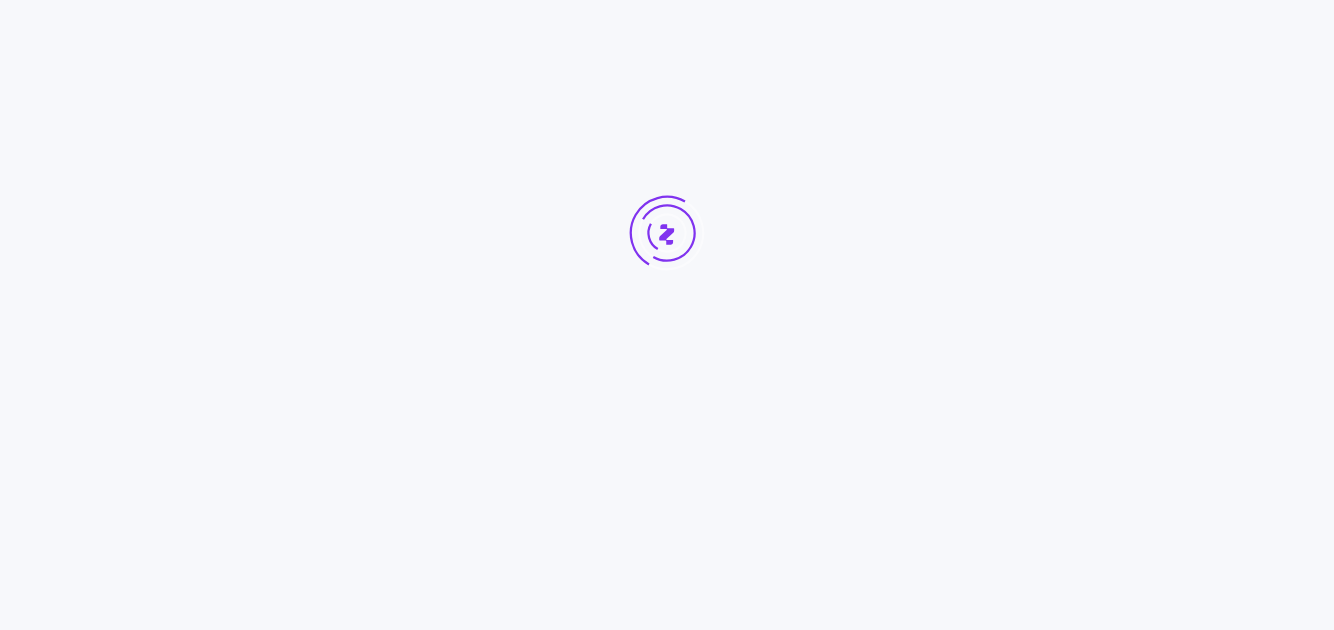scroll, scrollTop: 0, scrollLeft: 0, axis: both 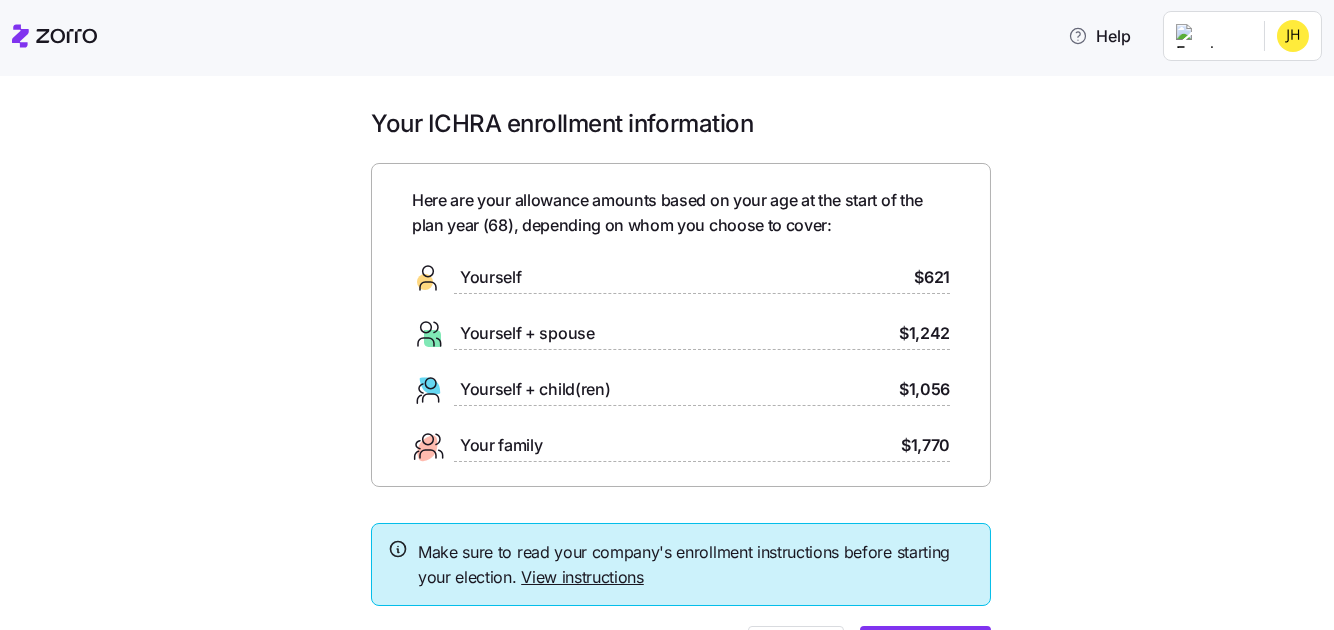 click on "Yourself + spouse" at bounding box center [527, 333] 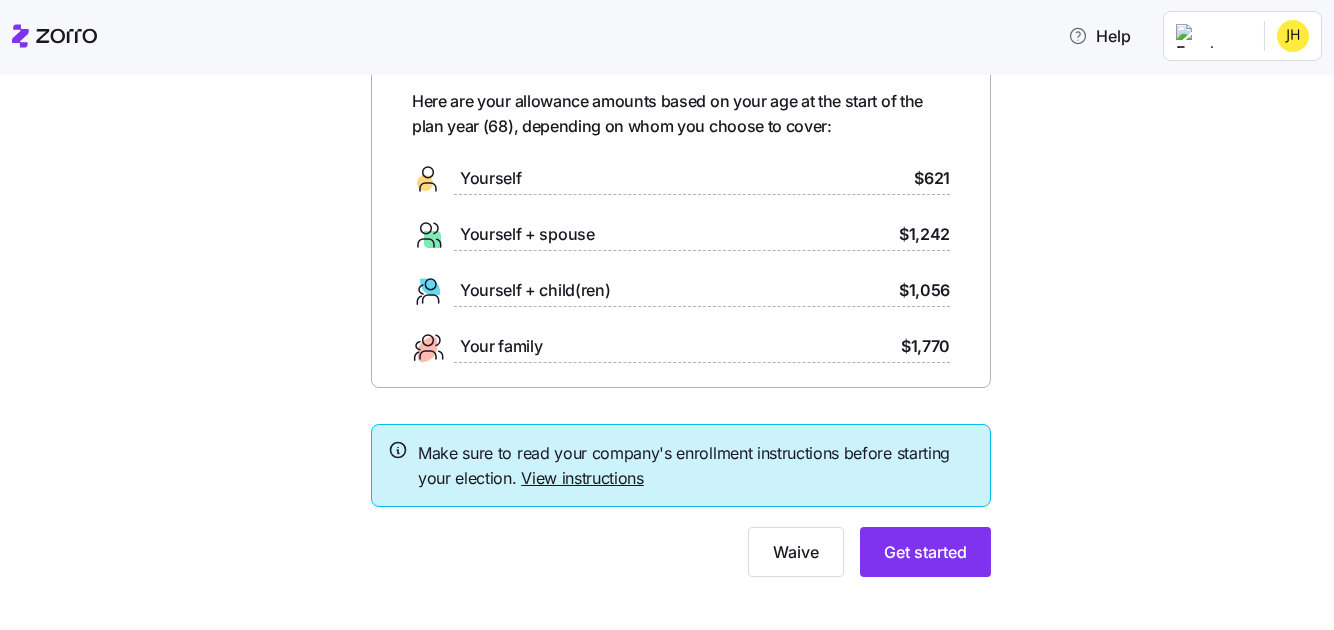 click on "Here are your allowance amounts based on your age at the start of the plan year ( [AGE] ), depending on whom you choose to cover: Yourself $621 Yourself + spouse $1,242 Yourself + child(ren) $1,056 Your family $1,770" at bounding box center (681, 226) 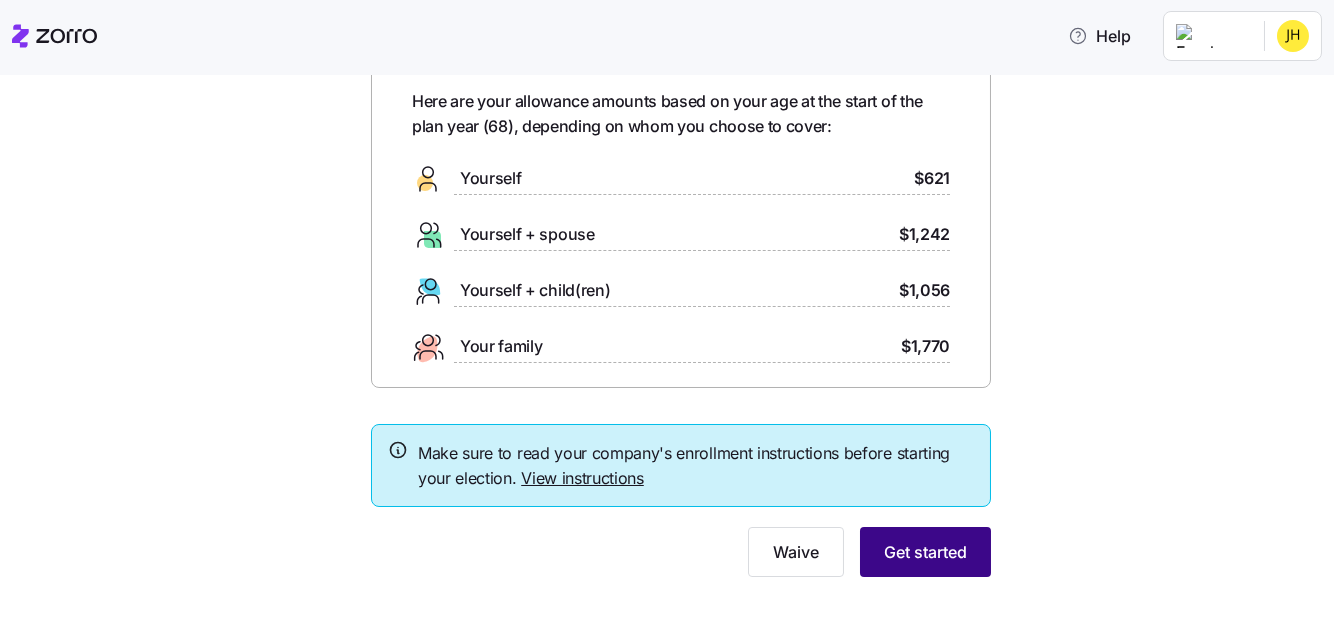 click on "Get started" at bounding box center [925, 552] 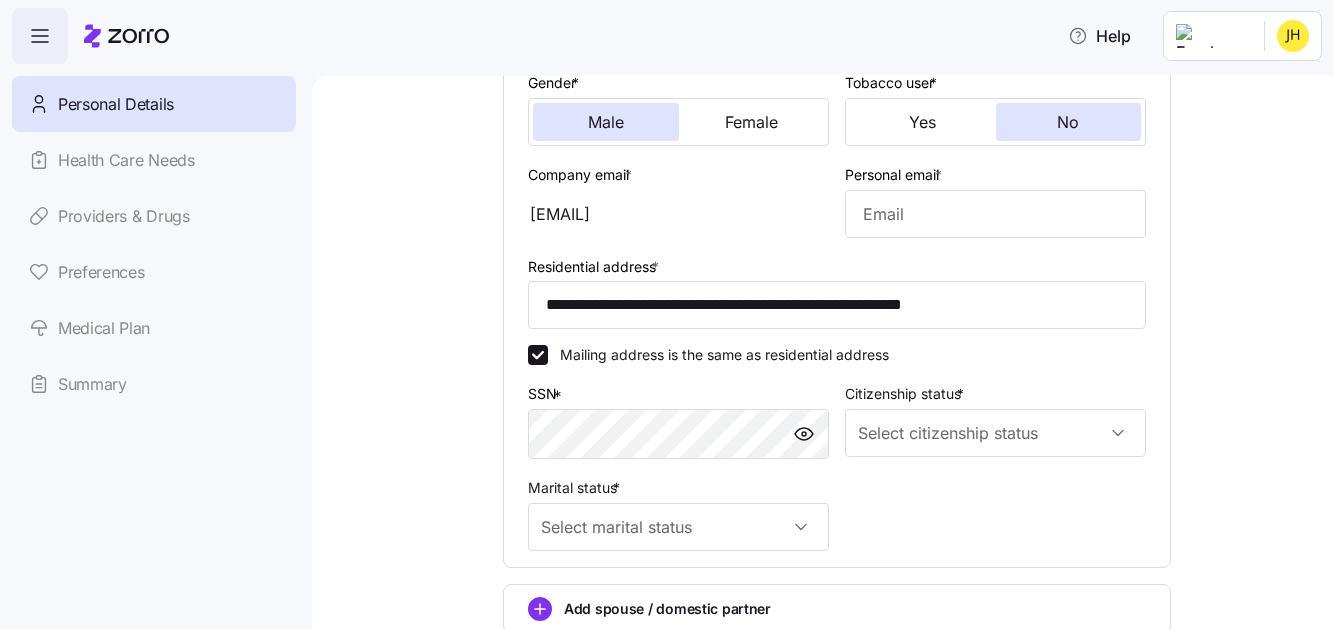 scroll, scrollTop: 499, scrollLeft: 0, axis: vertical 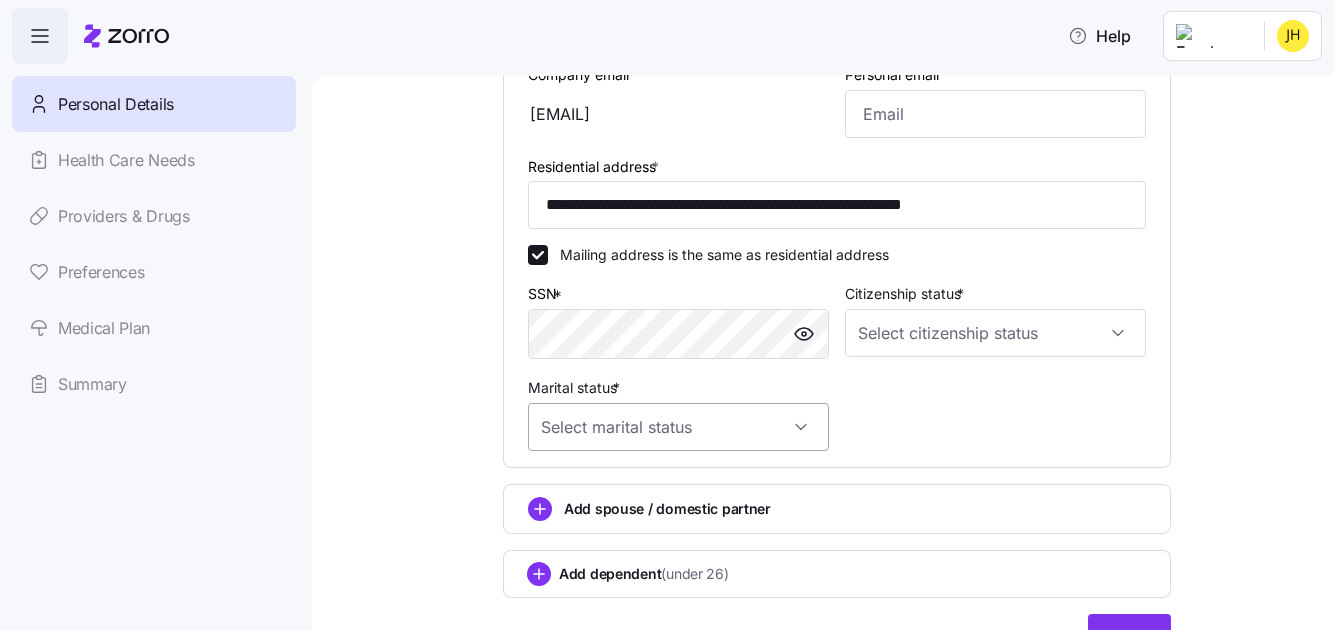 click on "Marital status  *" at bounding box center [678, 427] 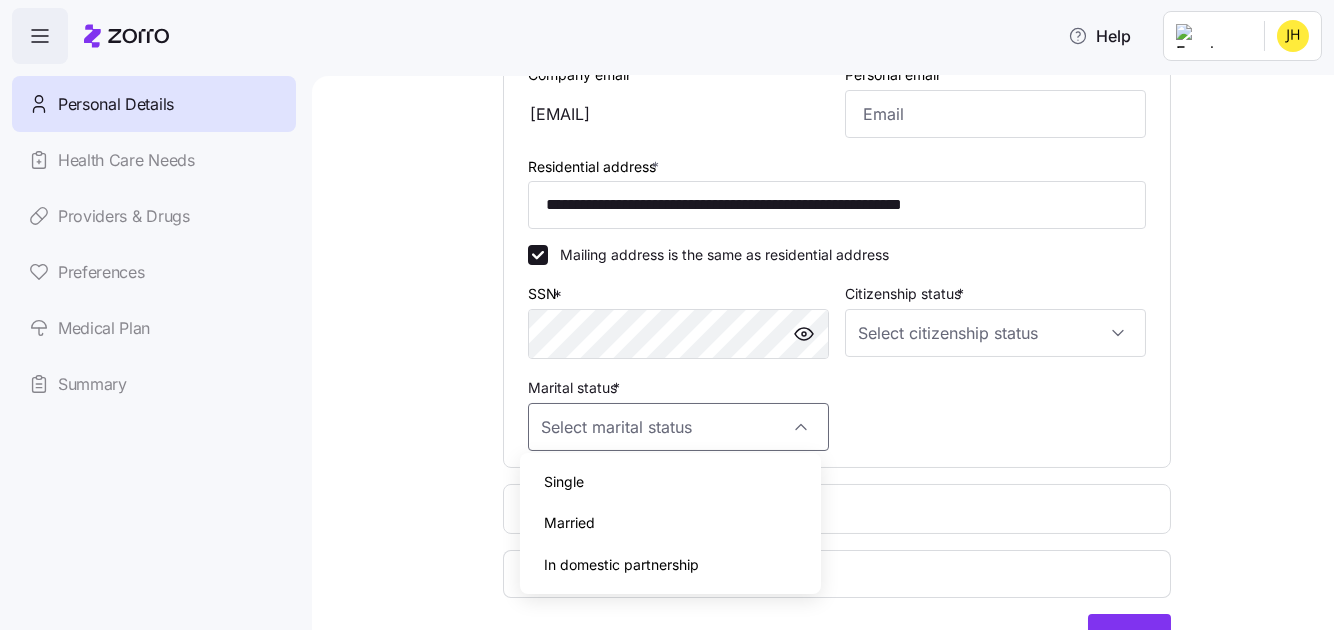 click on "Married" at bounding box center (569, 523) 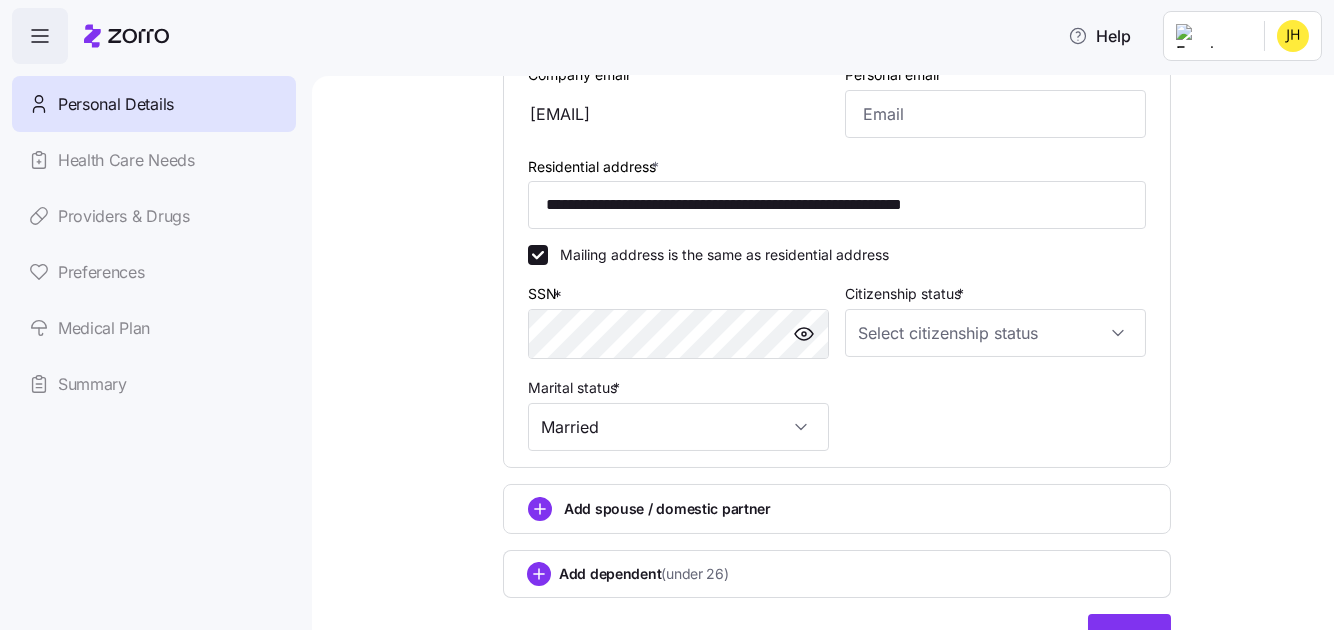 scroll, scrollTop: 597, scrollLeft: 0, axis: vertical 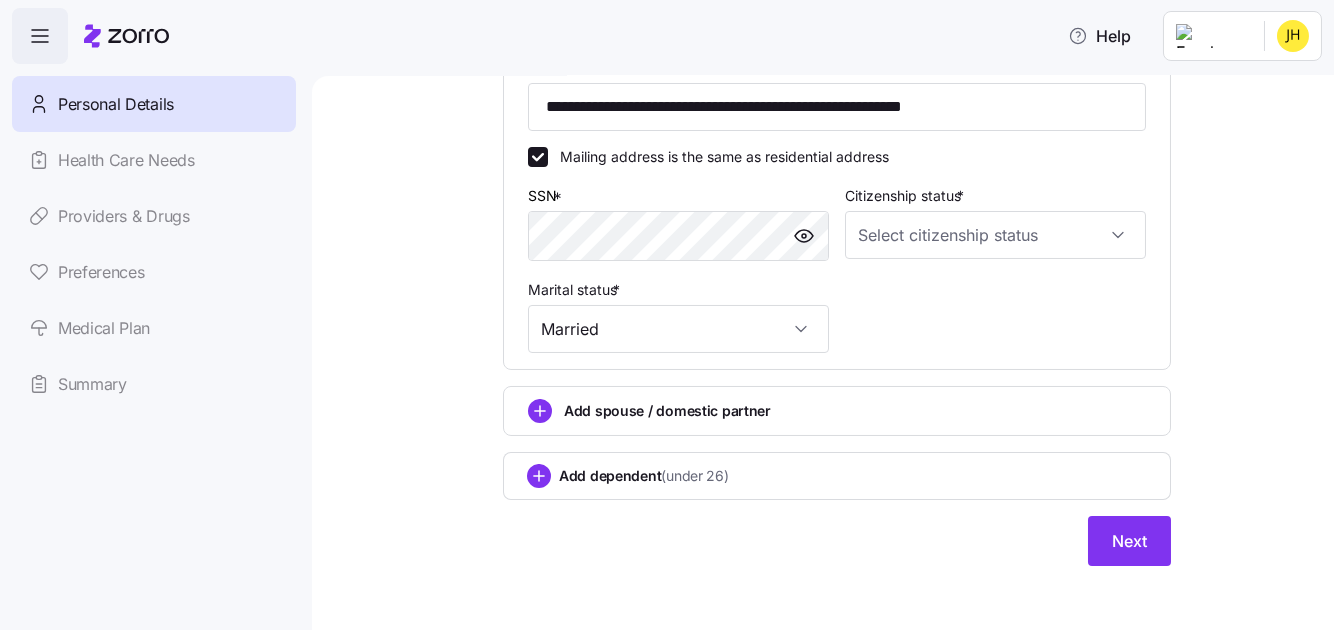 click on "Add spouse / domestic partner" at bounding box center [667, 411] 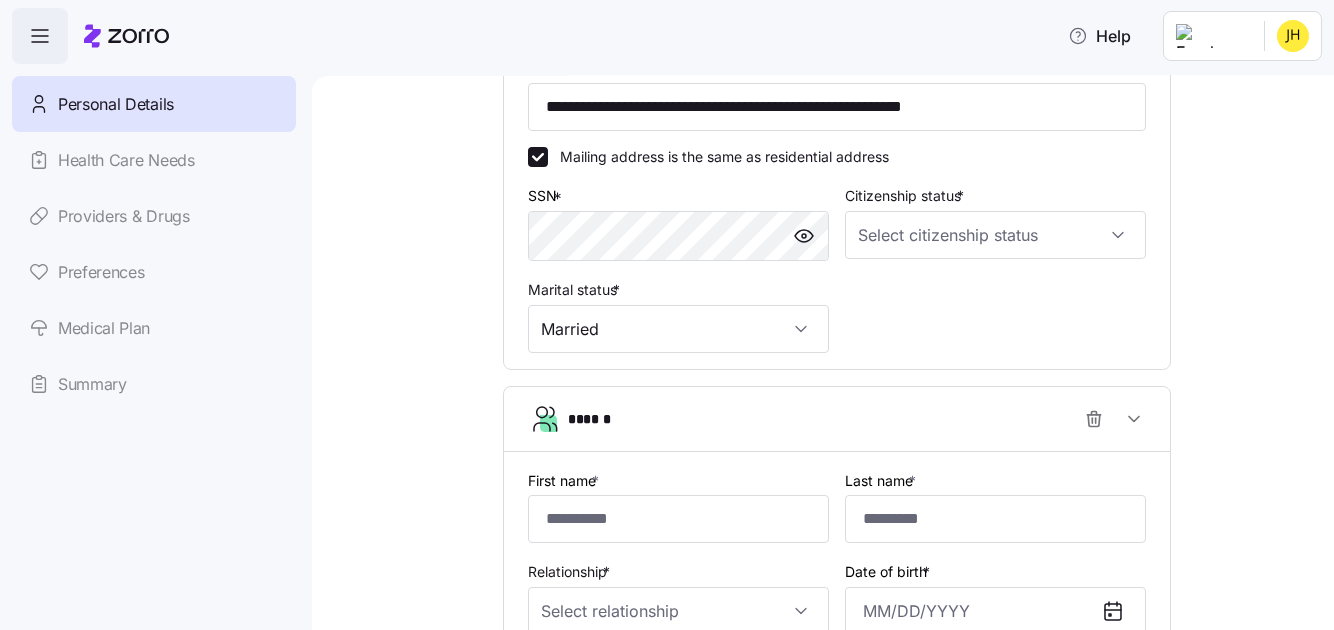 click on "First name  *" at bounding box center [678, 506] 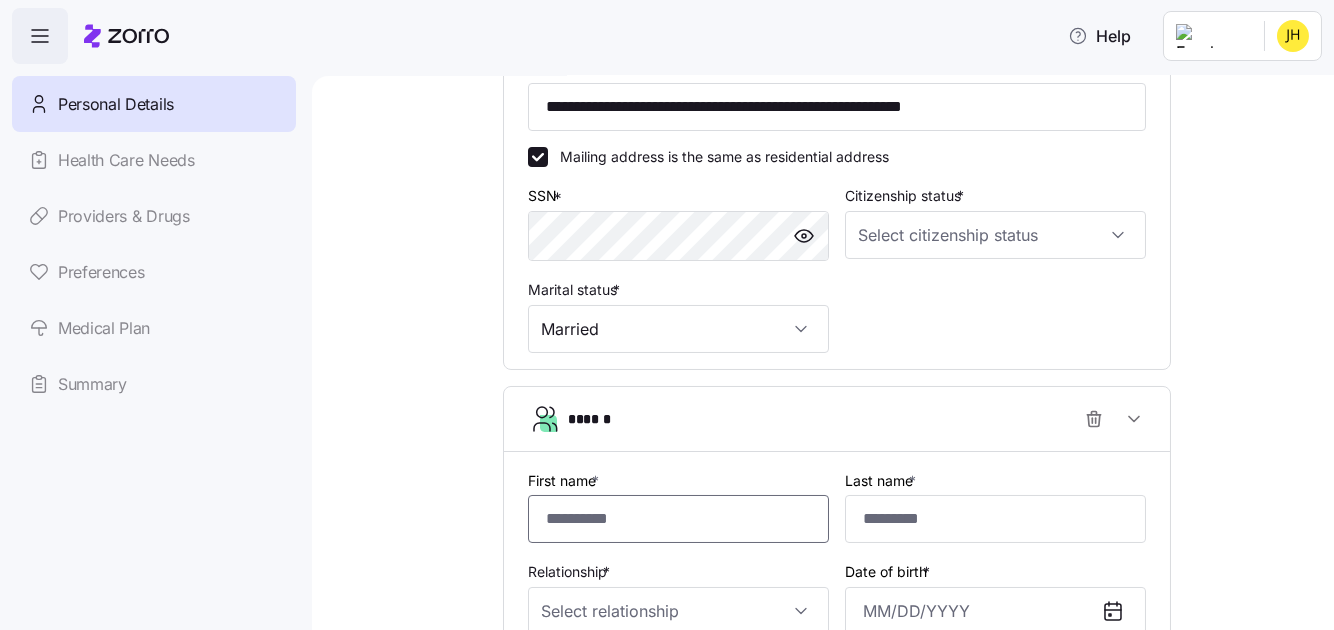click on "First name  *" at bounding box center [678, 519] 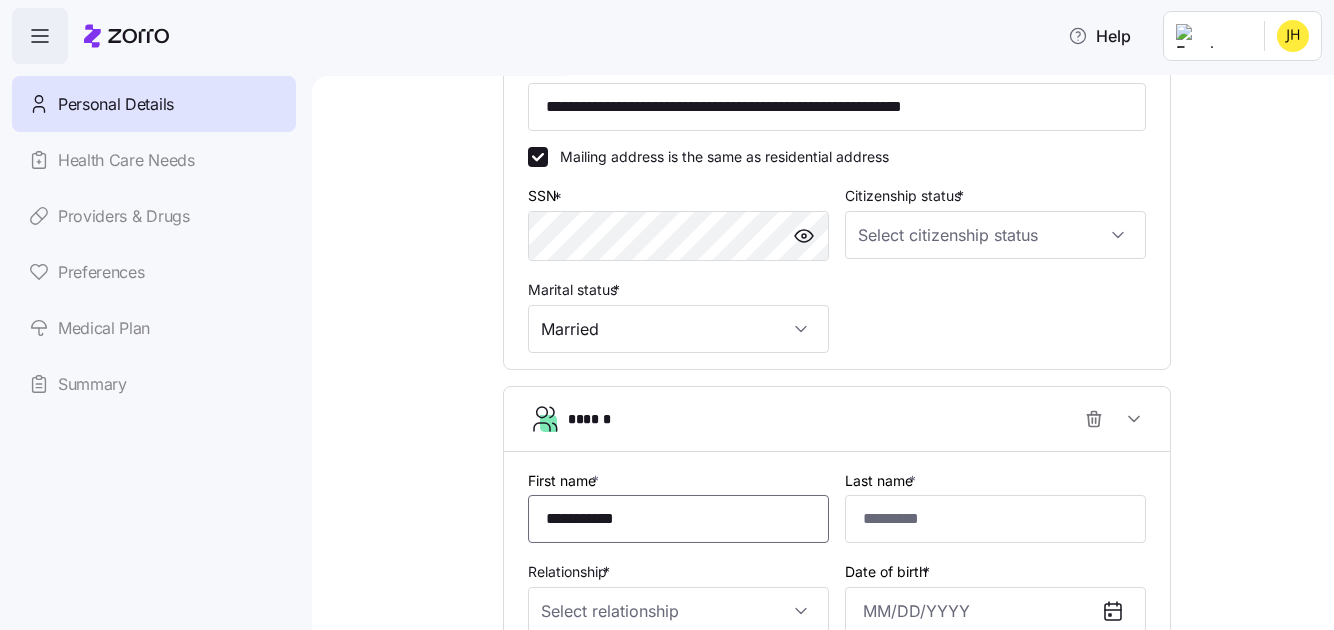 click on "**********" at bounding box center (678, 519) 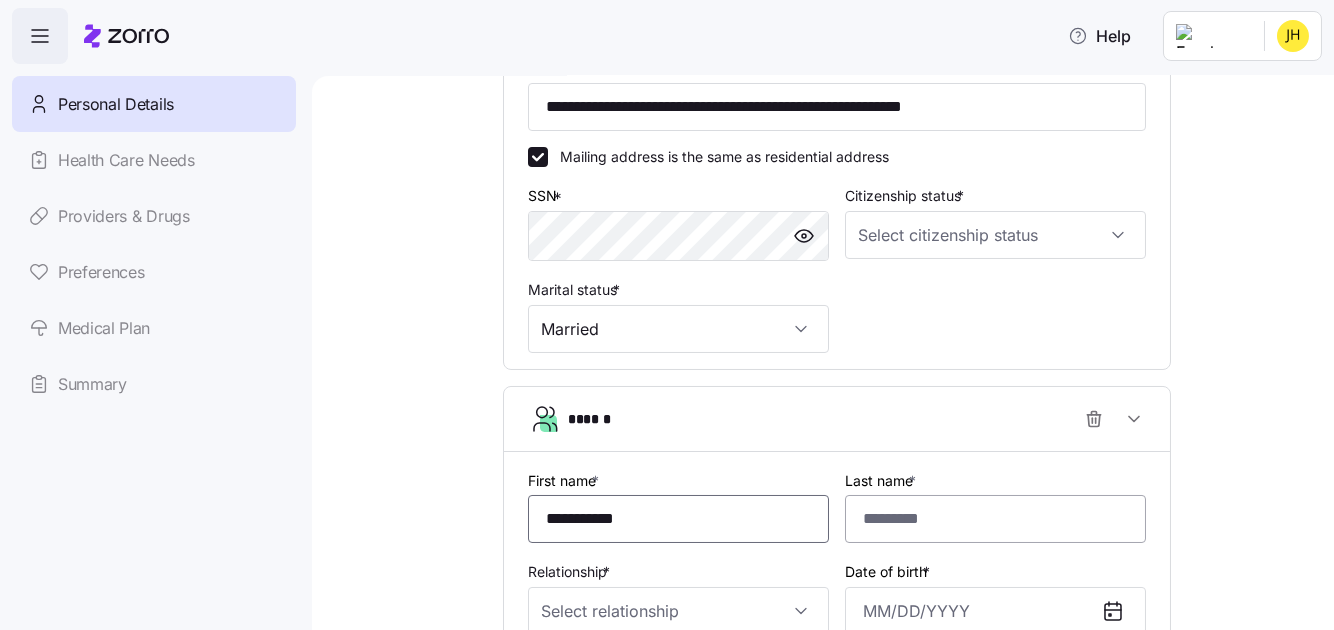 type on "**********" 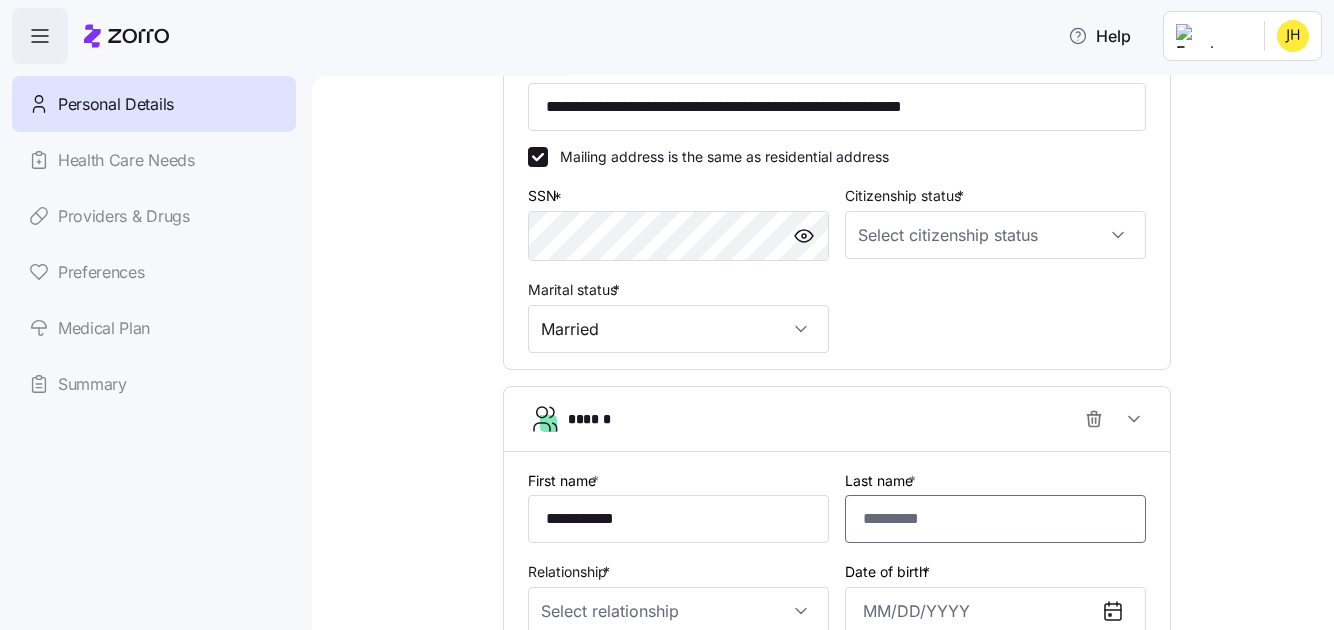 click on "Last name  *" at bounding box center (995, 519) 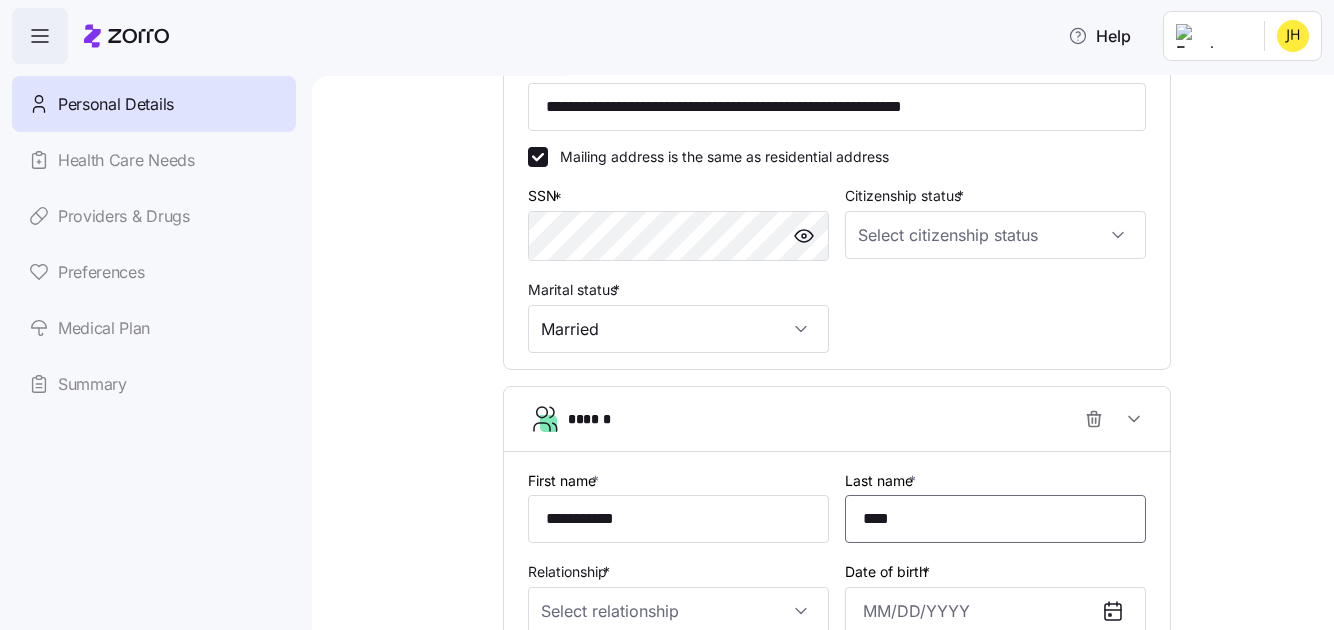 type on "****" 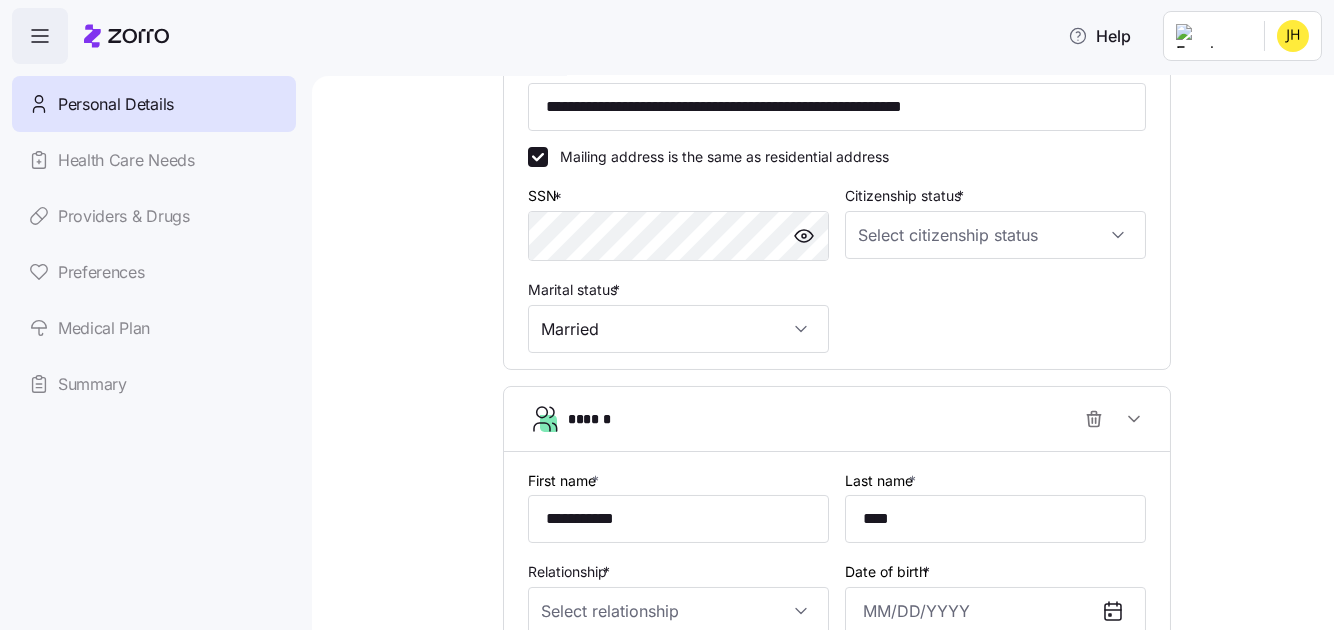 click on "Relationship  *" at bounding box center [678, 597] 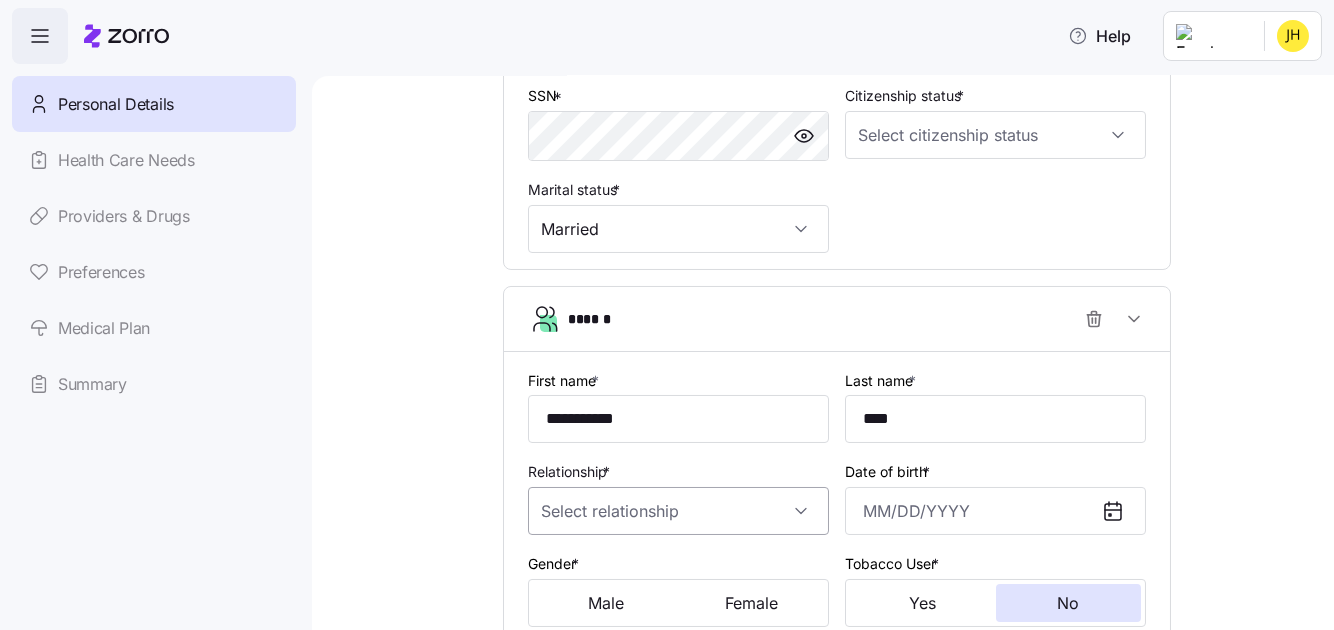 click on "Relationship  *" at bounding box center [678, 511] 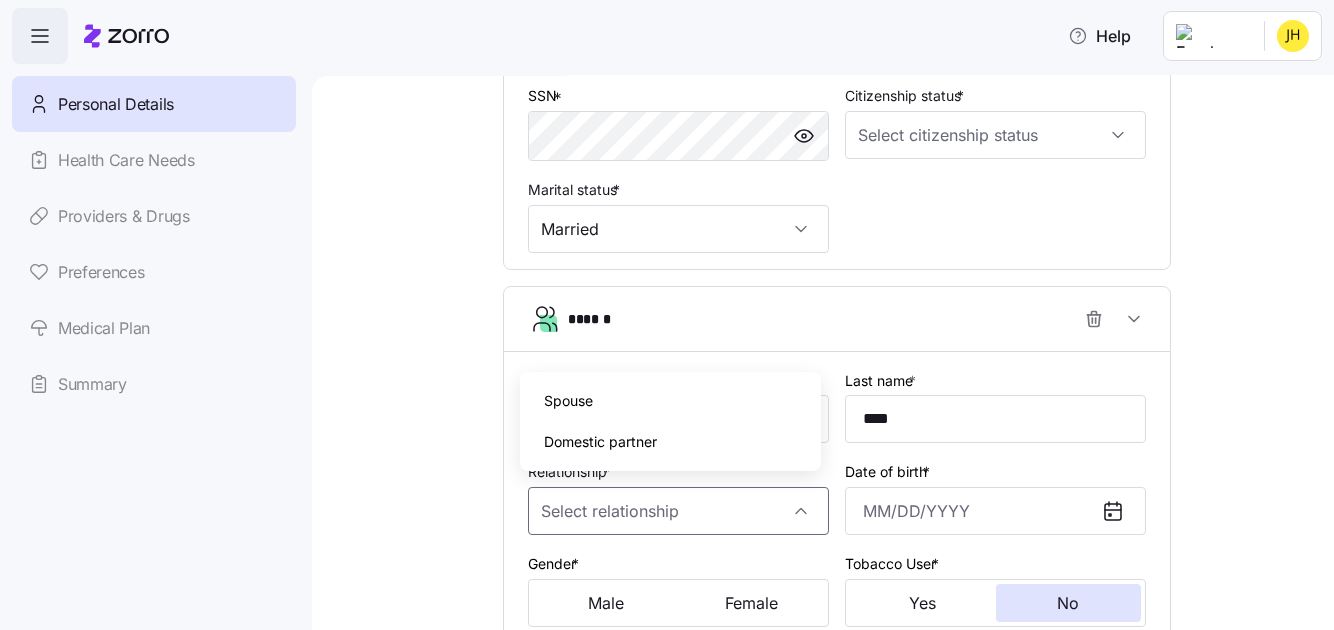 click on "Spouse" at bounding box center (568, 401) 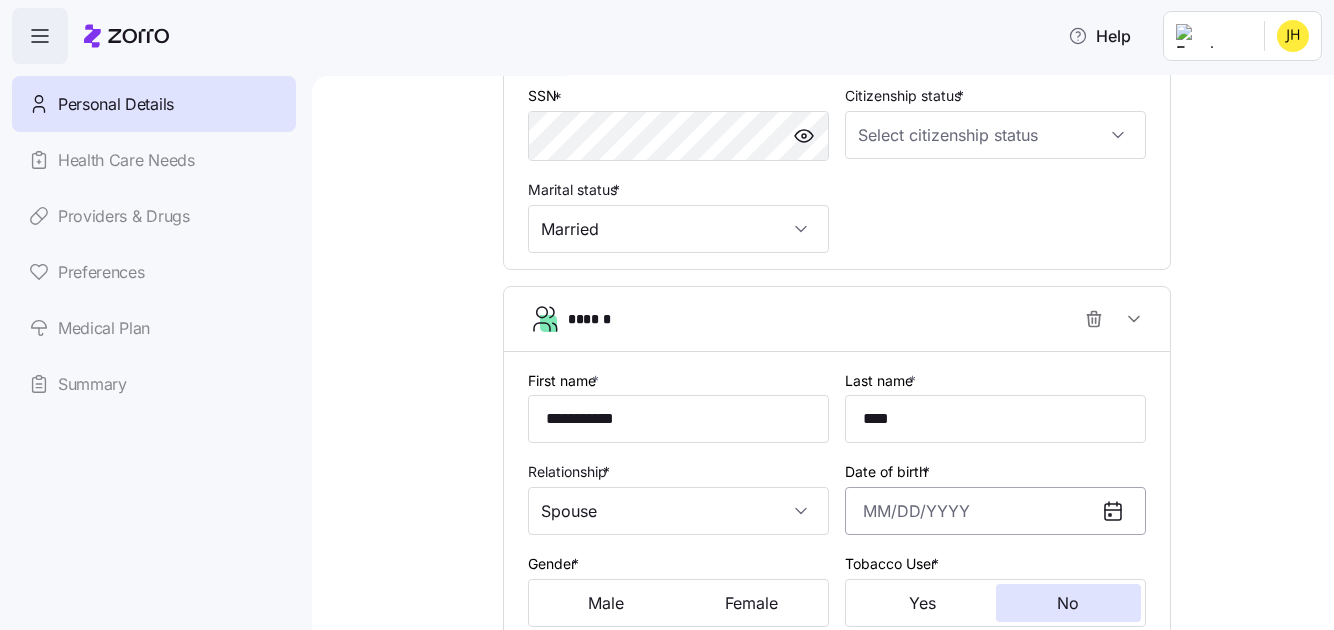 click on "Date of birth  *" at bounding box center [995, 511] 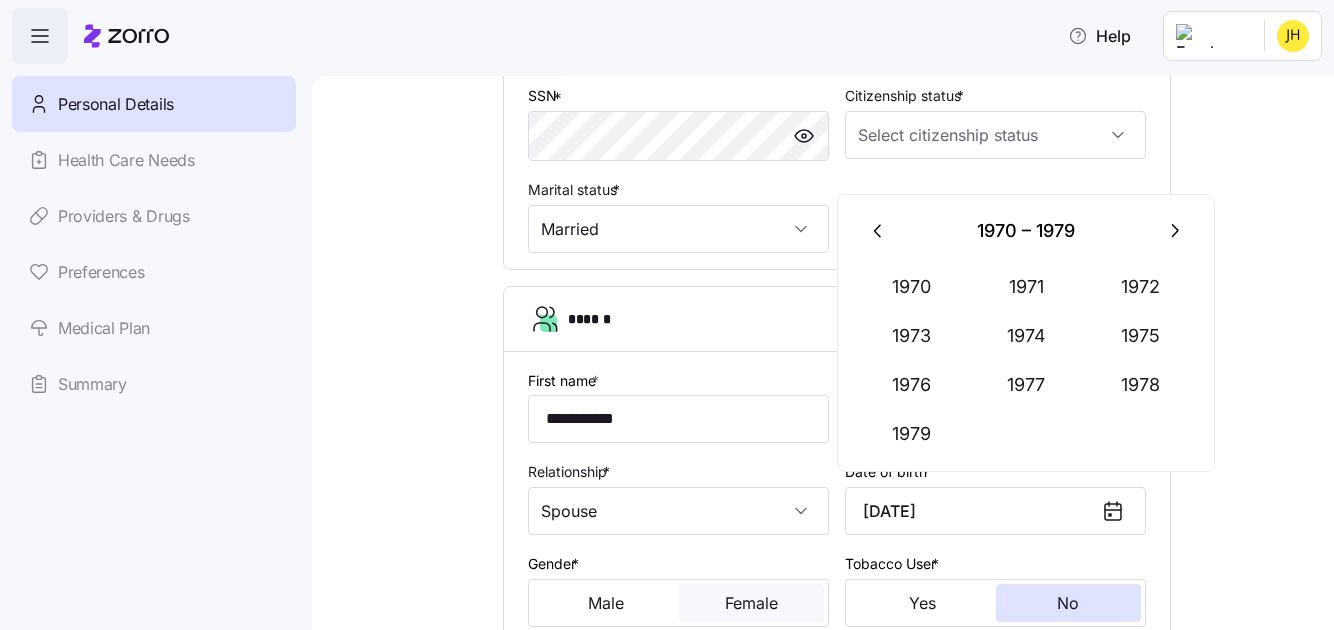 type on "[DATE]" 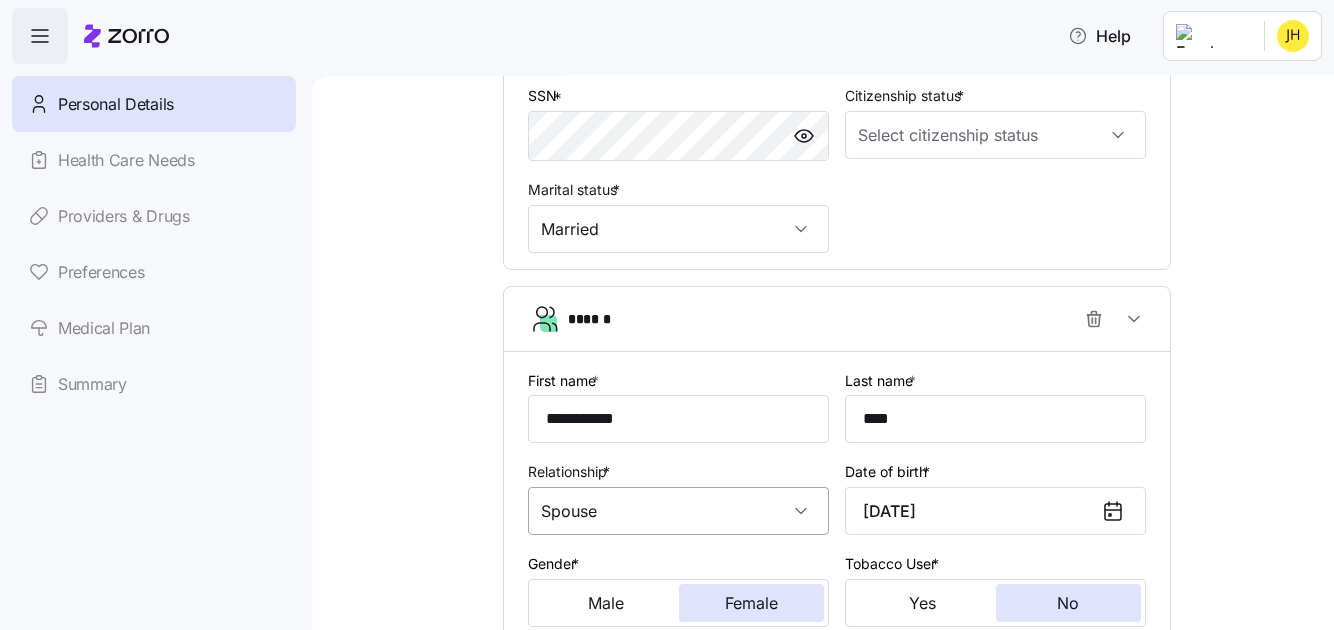 scroll, scrollTop: 797, scrollLeft: 0, axis: vertical 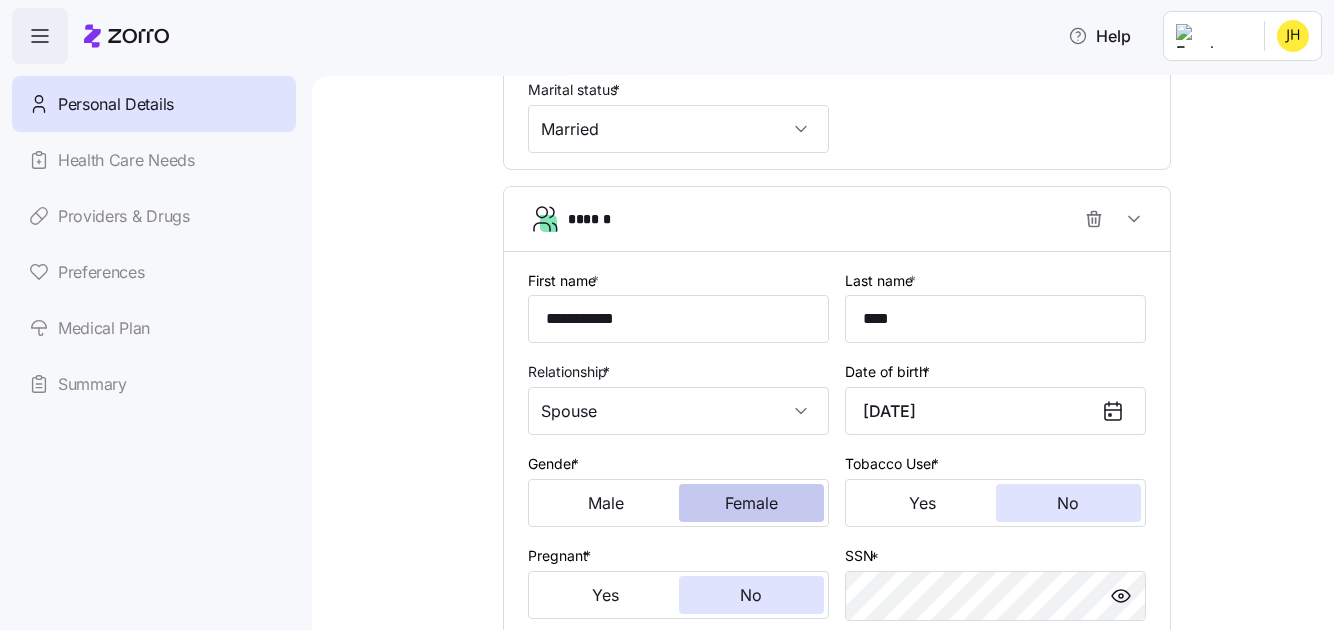 click on "Female" at bounding box center (751, 503) 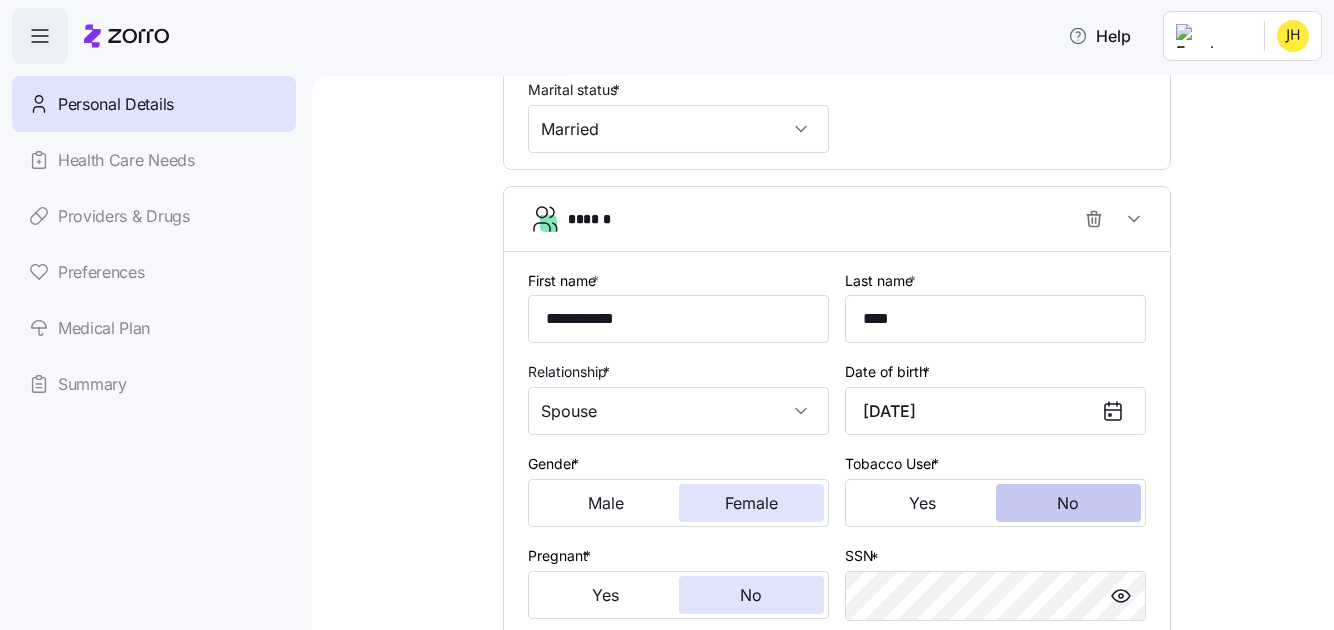 click on "No" at bounding box center (1068, 503) 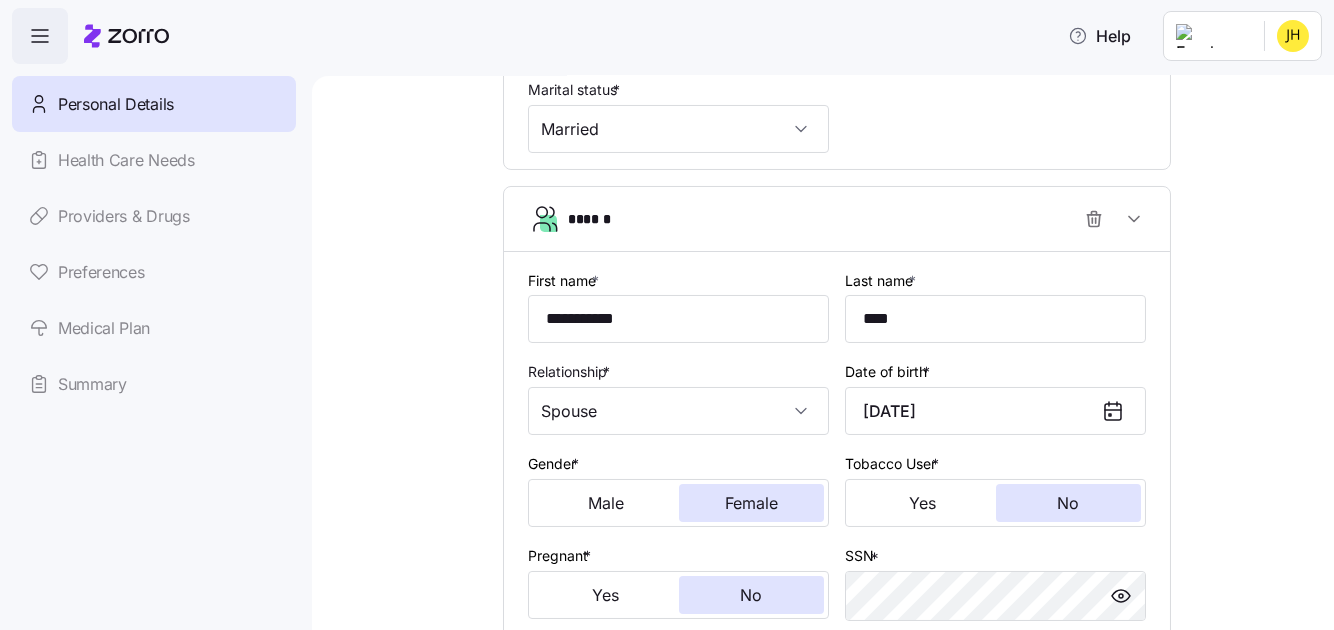 scroll, scrollTop: 897, scrollLeft: 0, axis: vertical 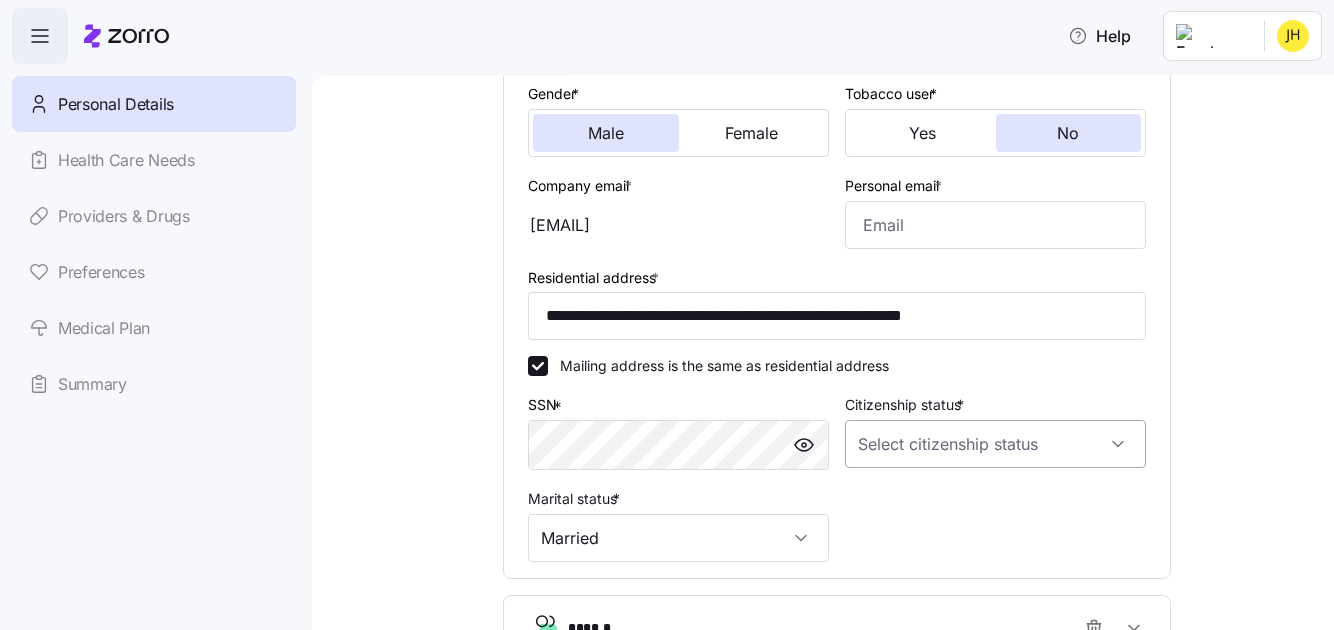 click on "Citizenship status  *" at bounding box center (995, 444) 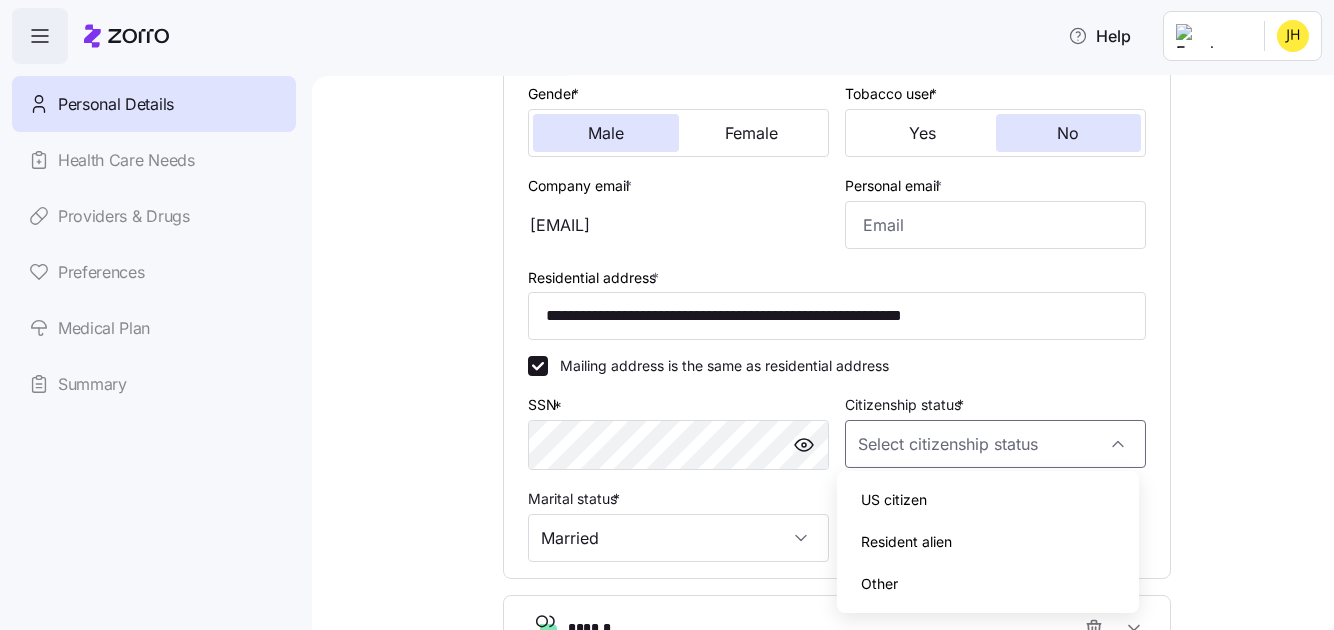 click on "US citizen" at bounding box center [894, 500] 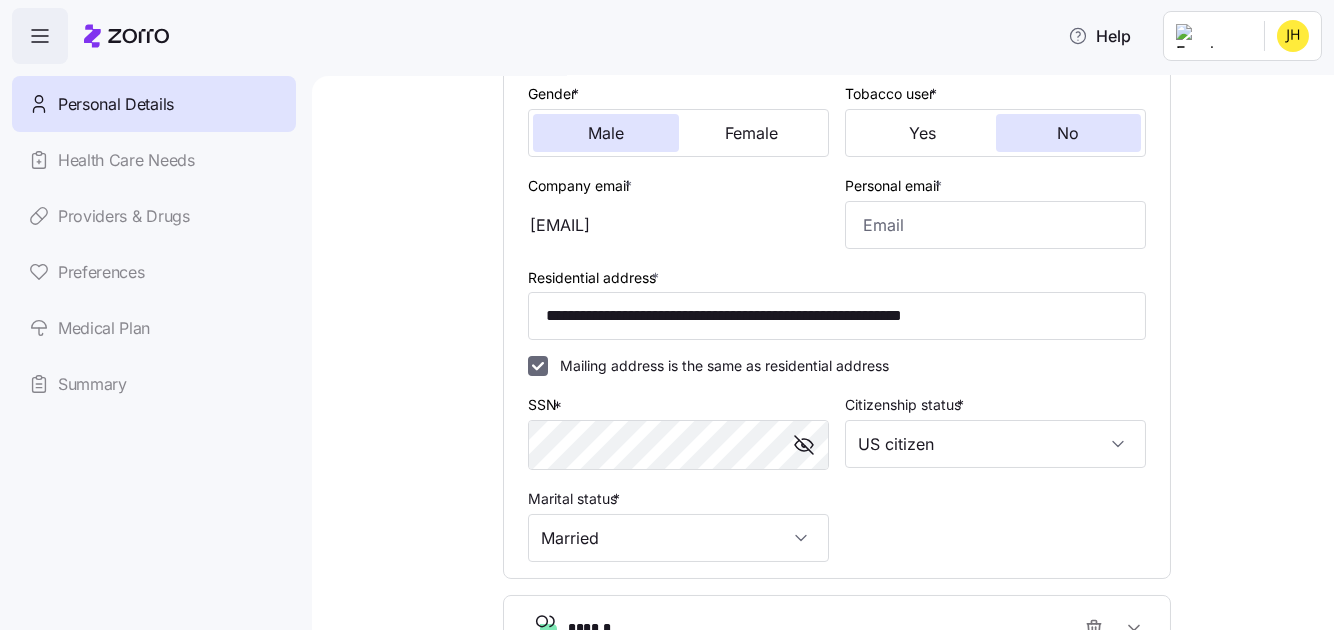 click on "Mailing address is the same as residential address" at bounding box center (538, 366) 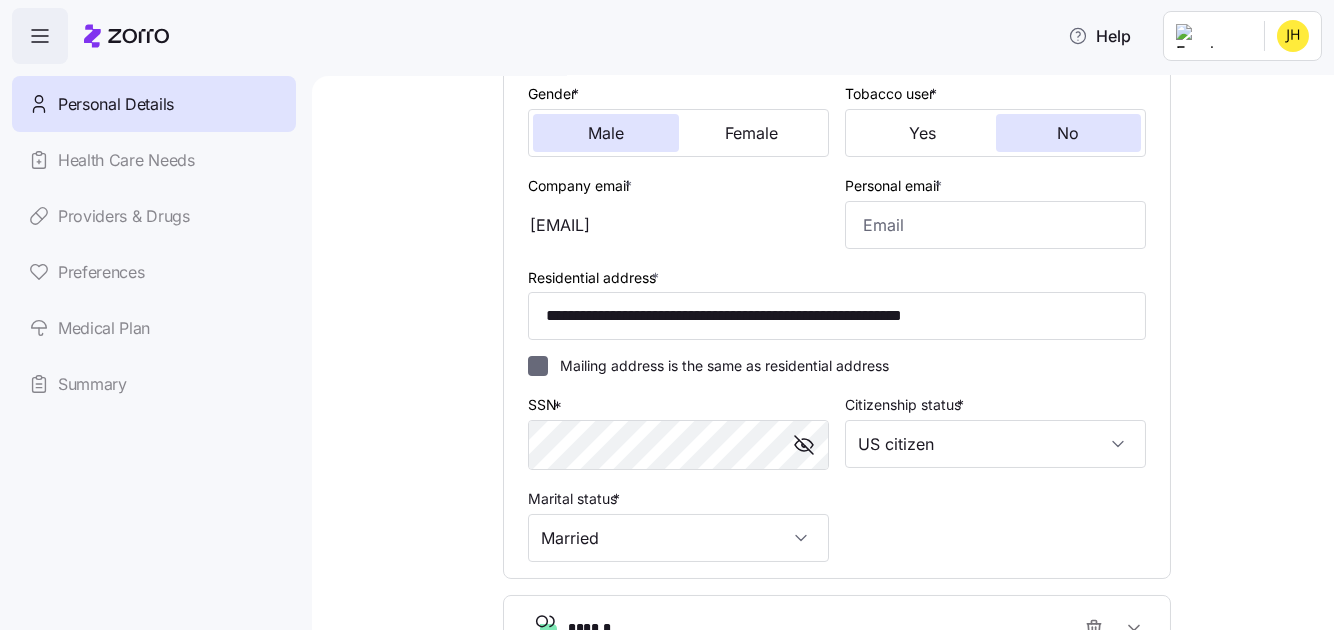 checkbox on "false" 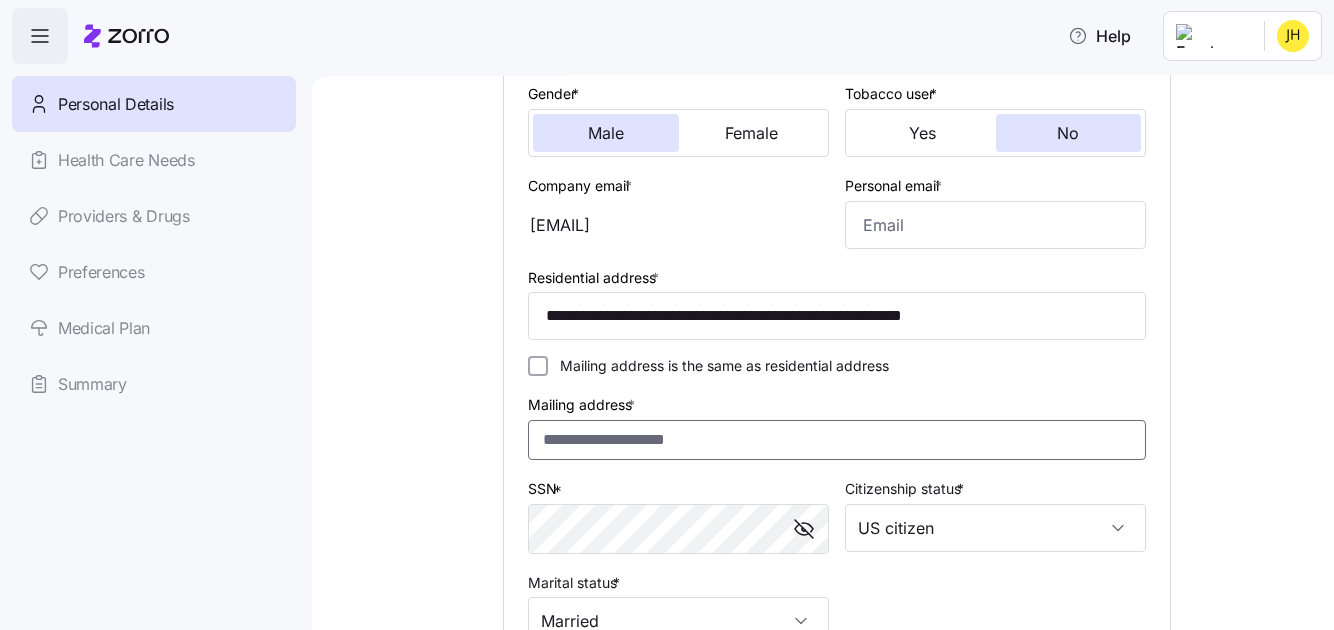 click on "Mailing address  *" at bounding box center [837, 440] 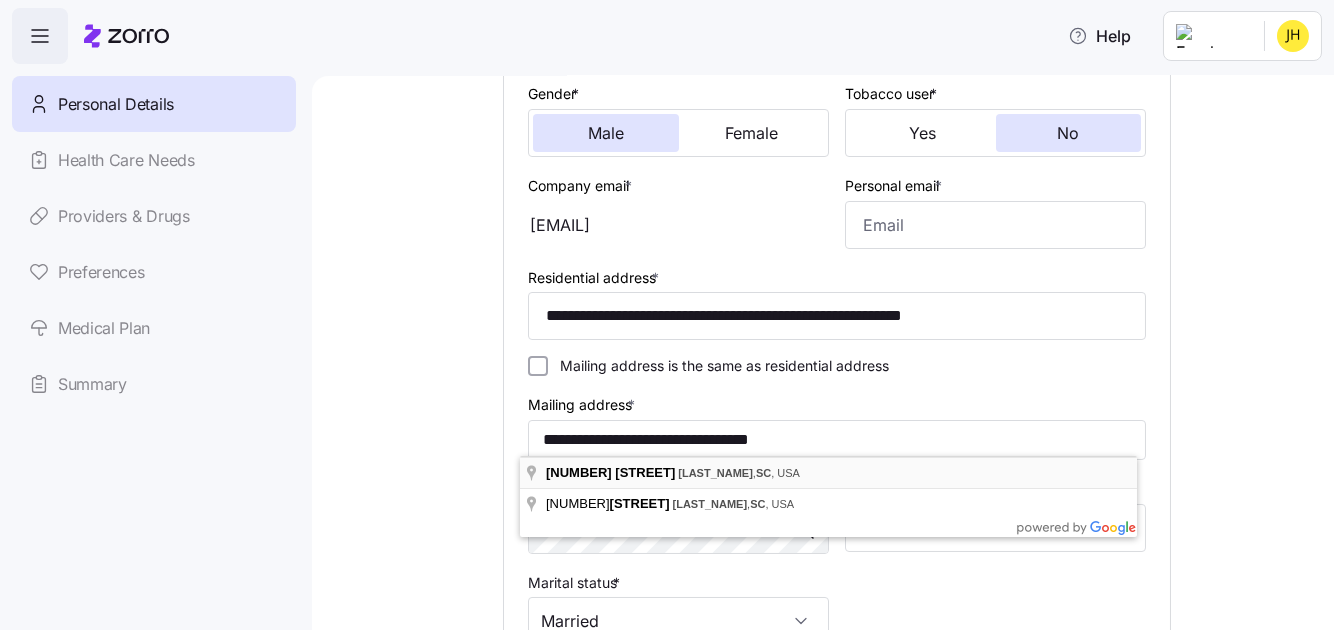 type on "**********" 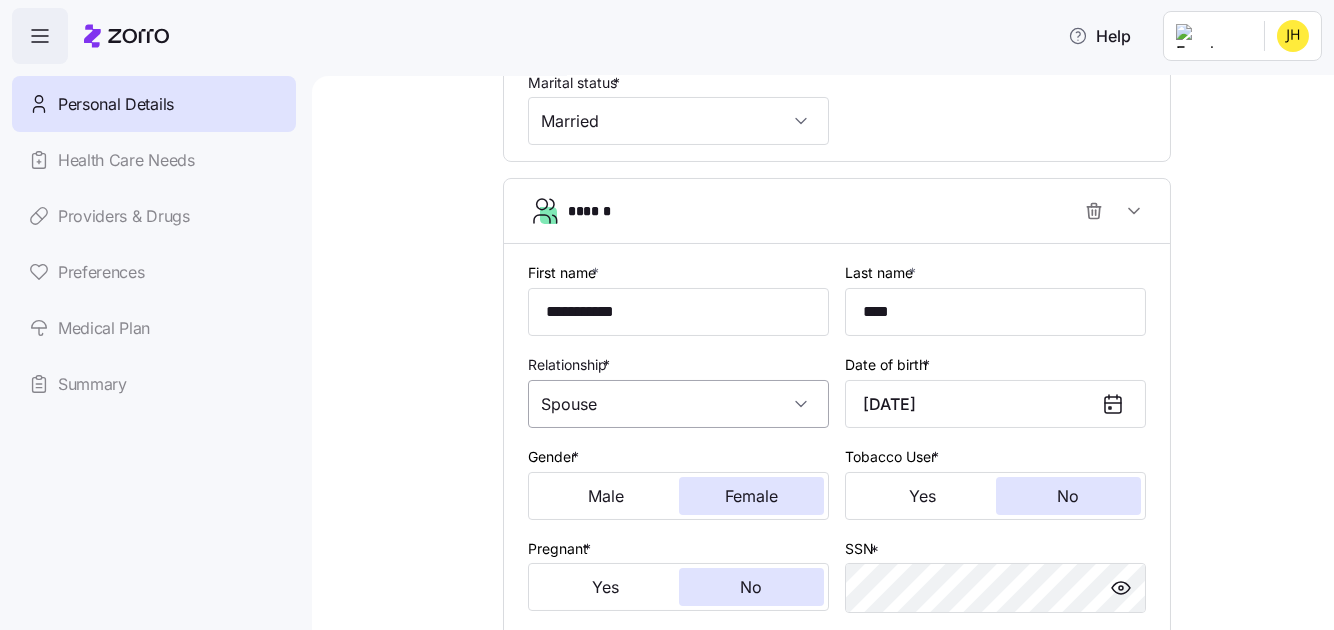 scroll, scrollTop: 988, scrollLeft: 0, axis: vertical 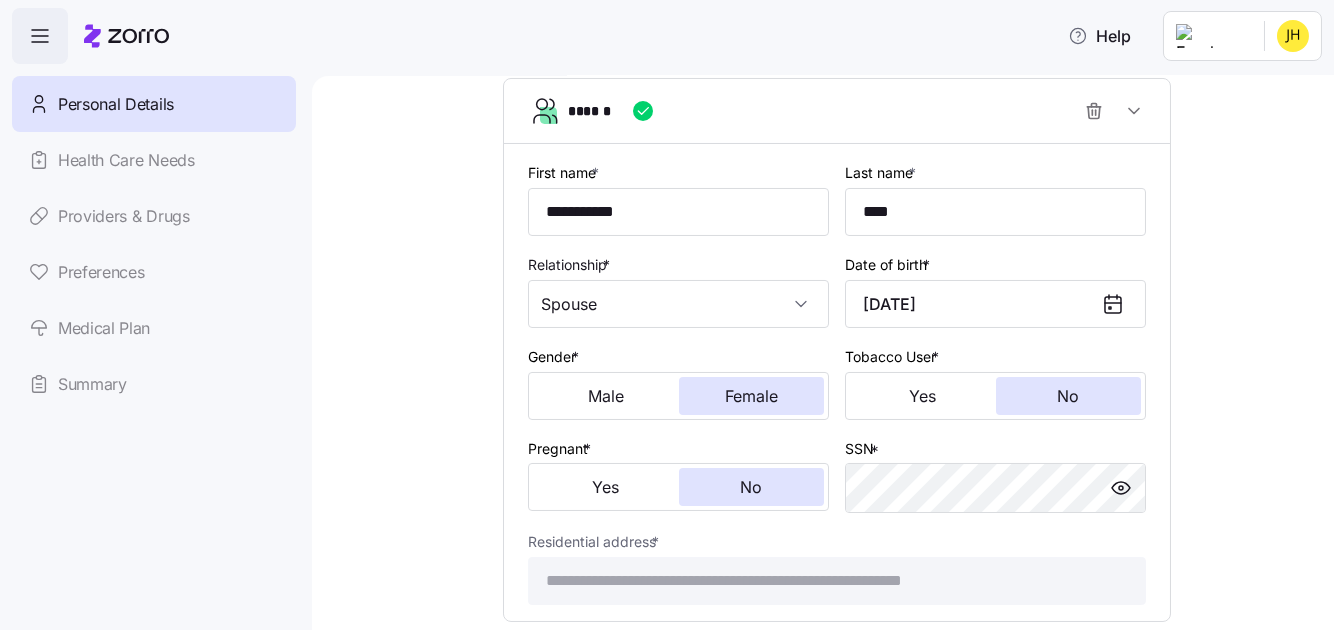 click on "Household information Add the family members that you want to include in your ICHRA You First name  * [NAME] Last name  * [NAME] Date of birth  * [DATE] Phone* [PHONE] Gender  * Male Female Tobacco user  * Yes No Company email  * [EMAIL] Personal email  * [EMAIL] Residential address  * [ADDRESS] Mailing address is the same as residential address Mailing address  * [ADDRESS] SSN  * [SSN] Citizenship status  * US citizen Marital status  * Married [NAME] First name  * [NAME] Last name  * [NAME] Relationship  * Spouse Date of birth  * [DATE] Gender  * Male Female Tobacco User  * Yes No Pregnant  * Yes No SSN  * [SSN] Residential address  * [ADDRESS] Add dependent  (under 26) Next" at bounding box center [837, -52] 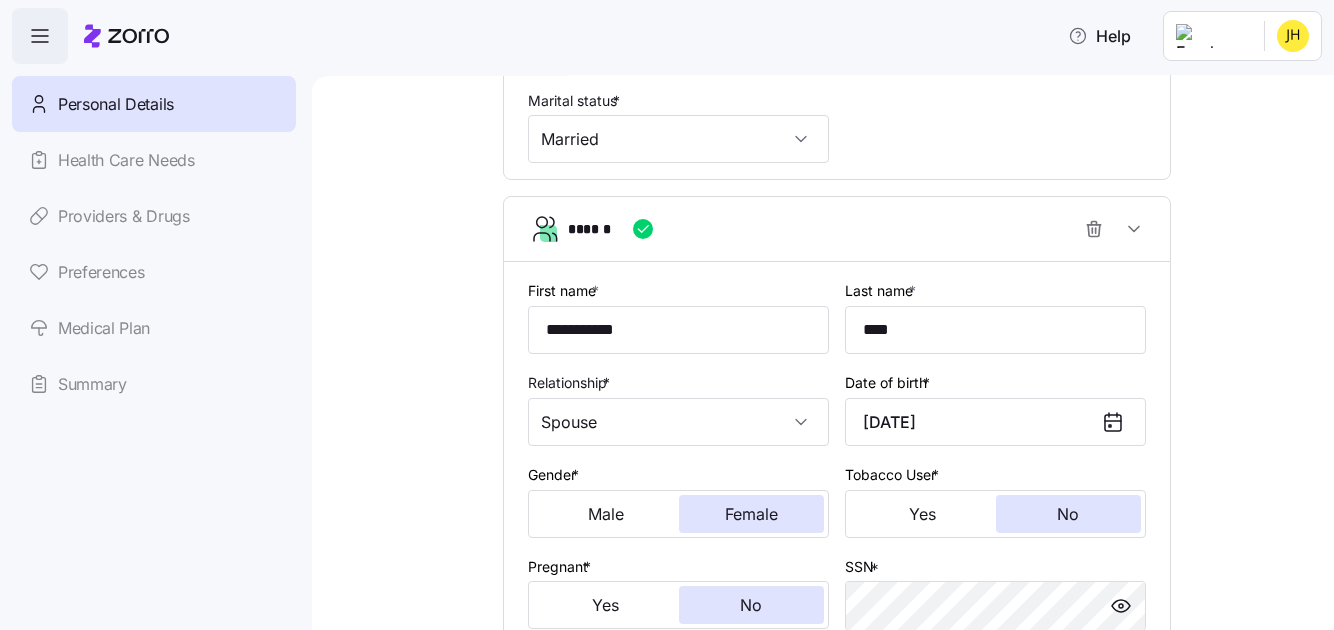 scroll, scrollTop: 970, scrollLeft: 0, axis: vertical 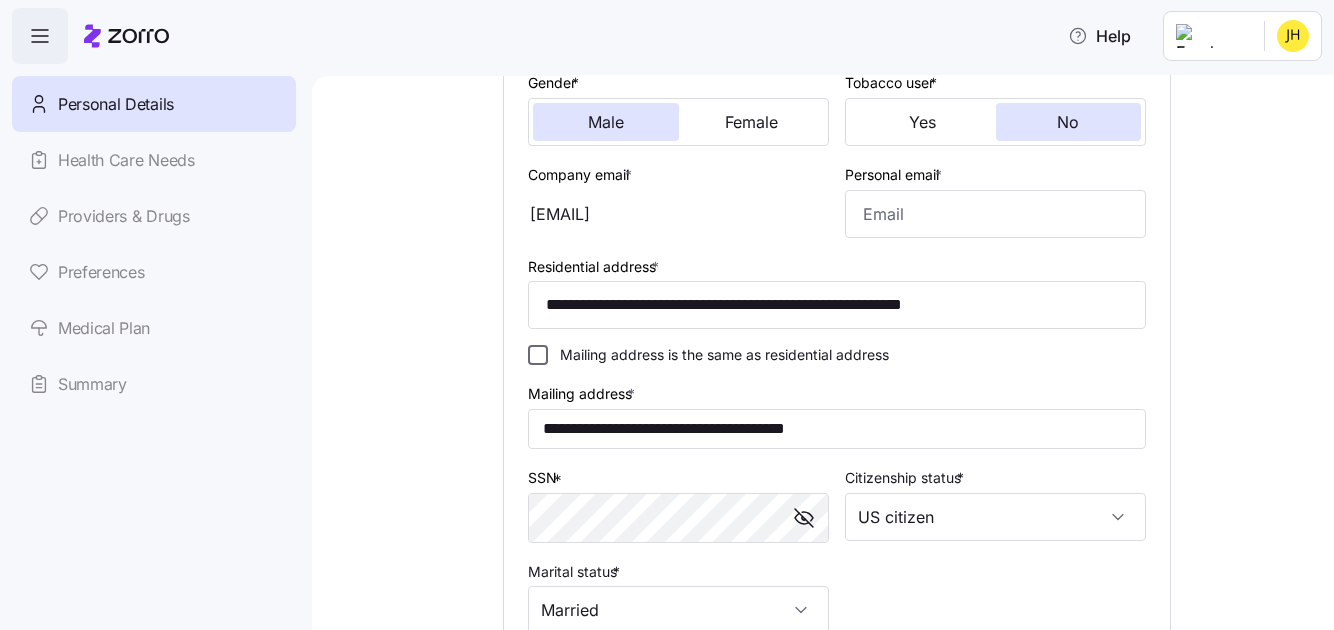 click on "Mailing address is the same as residential address" at bounding box center [538, 355] 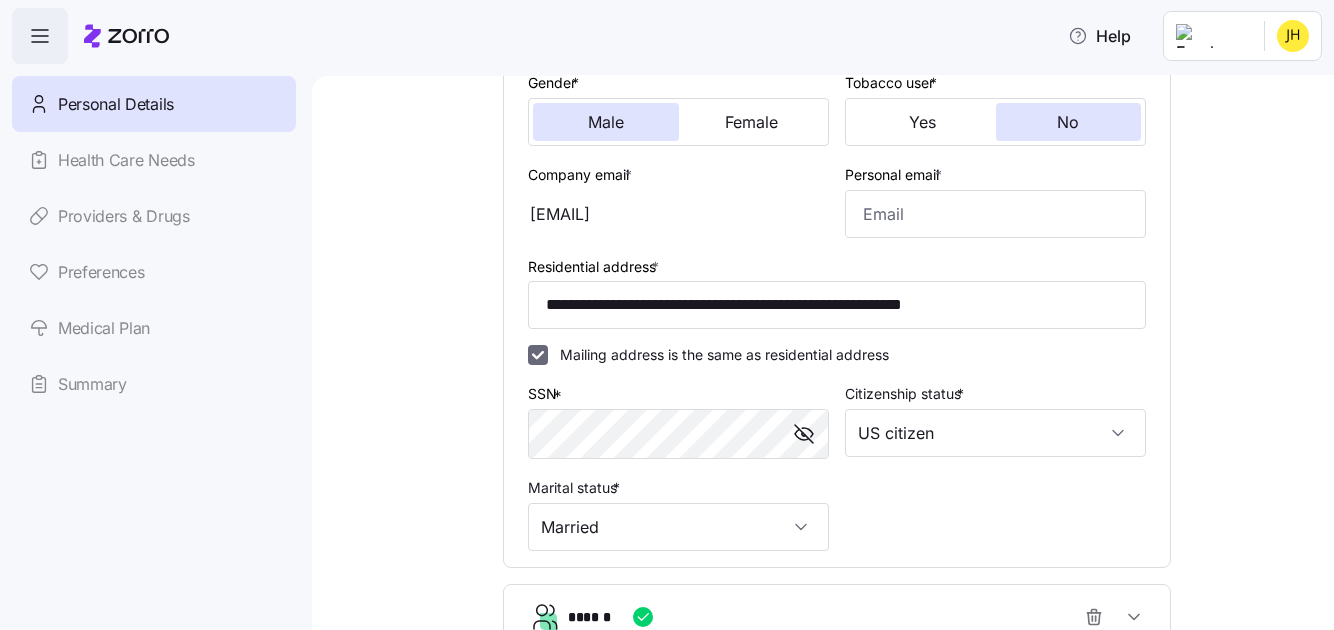 click on "Mailing address is the same as residential address" at bounding box center (538, 355) 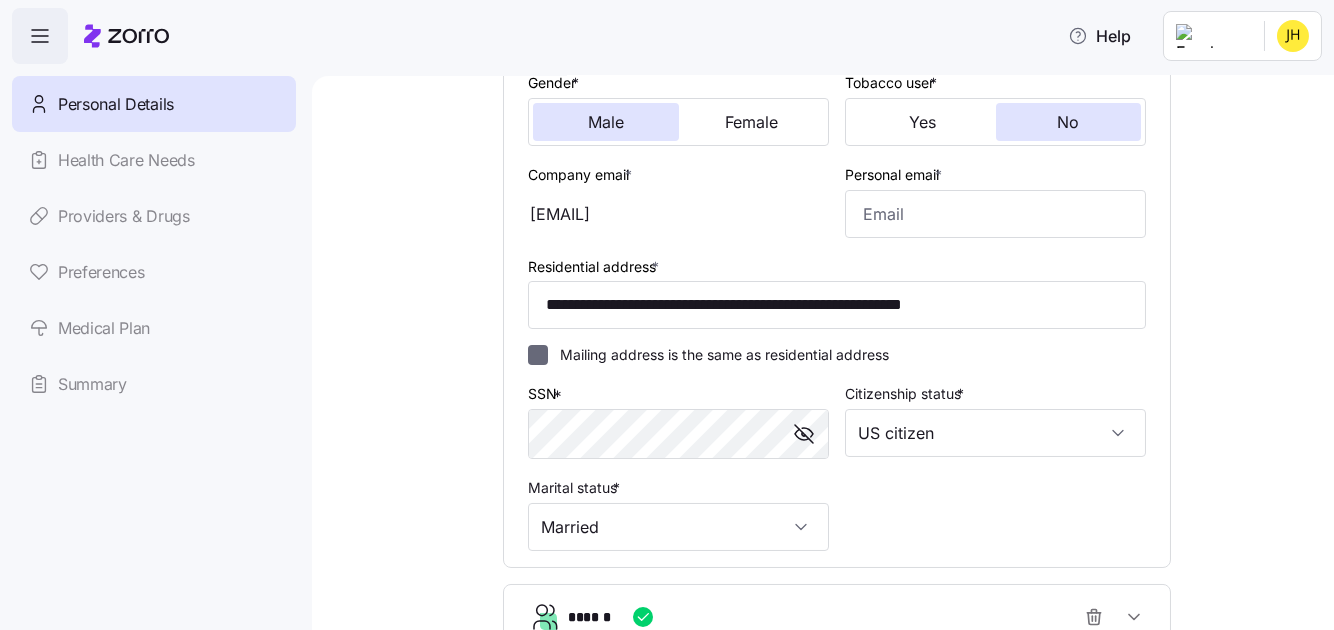 checkbox on "false" 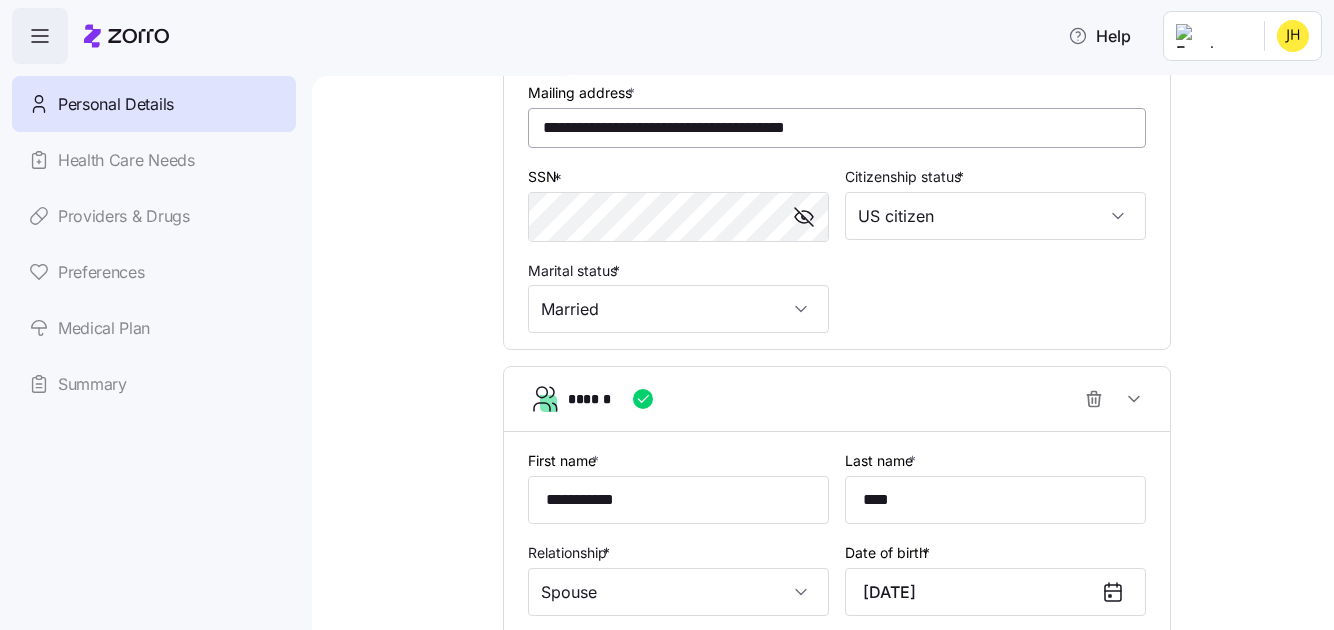 scroll, scrollTop: 799, scrollLeft: 0, axis: vertical 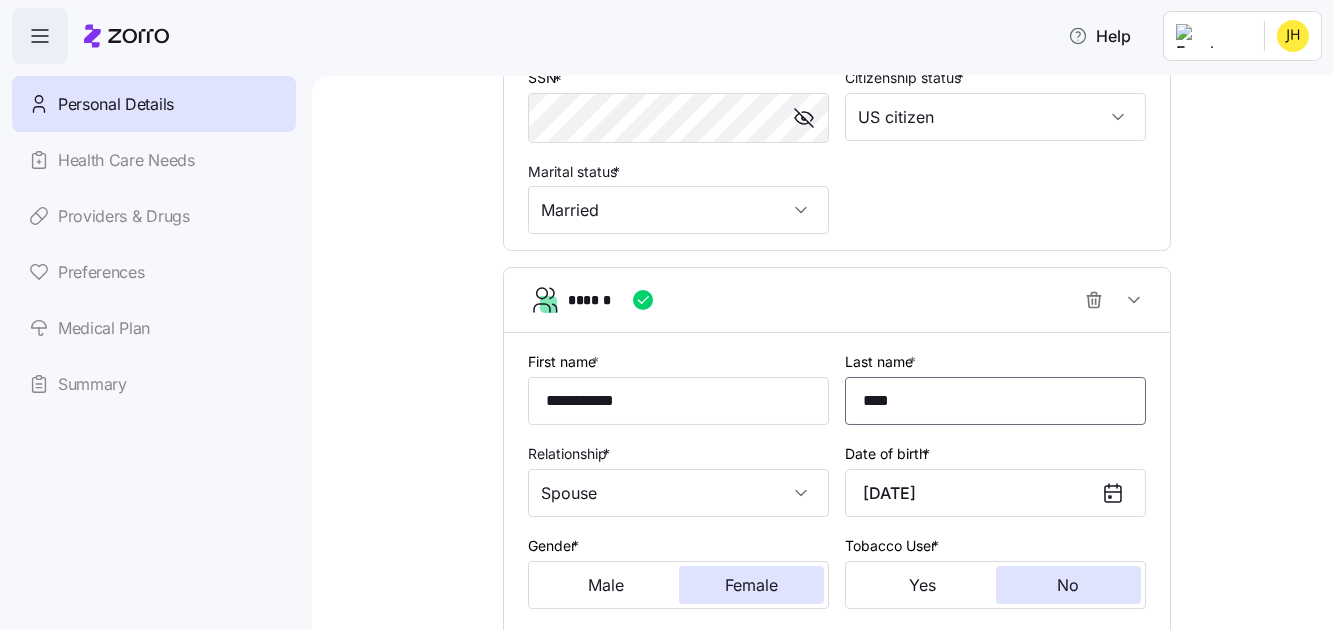 click on "****" at bounding box center [995, 401] 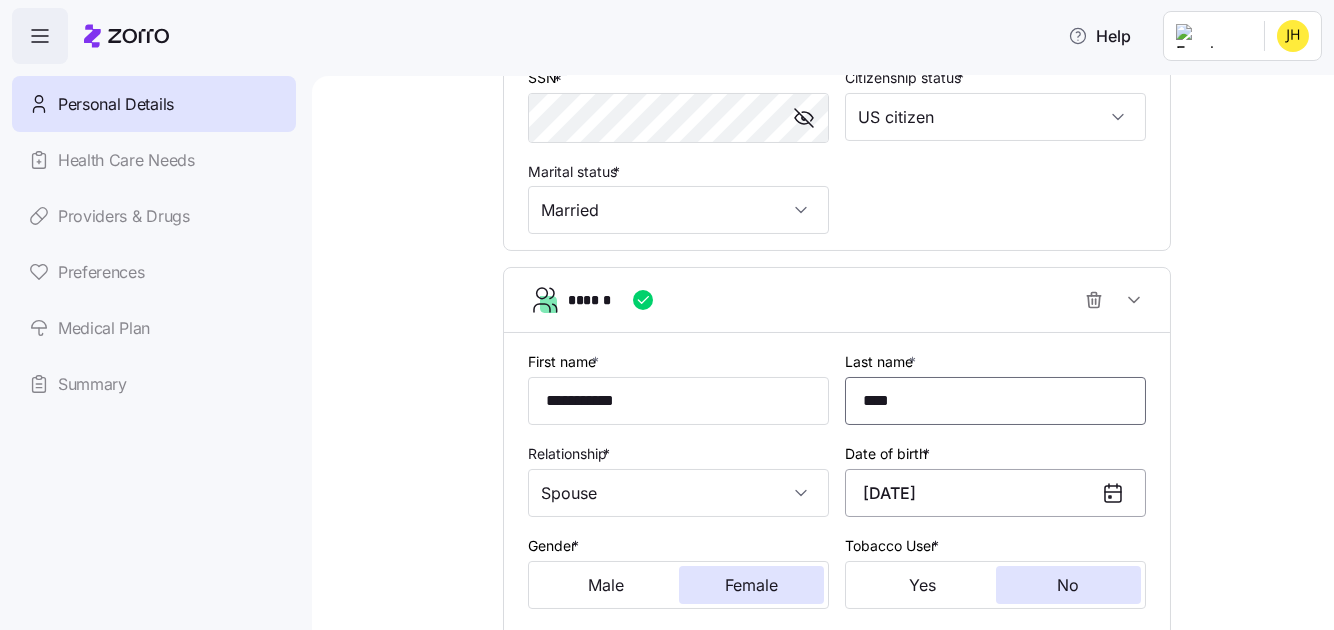 type on "****" 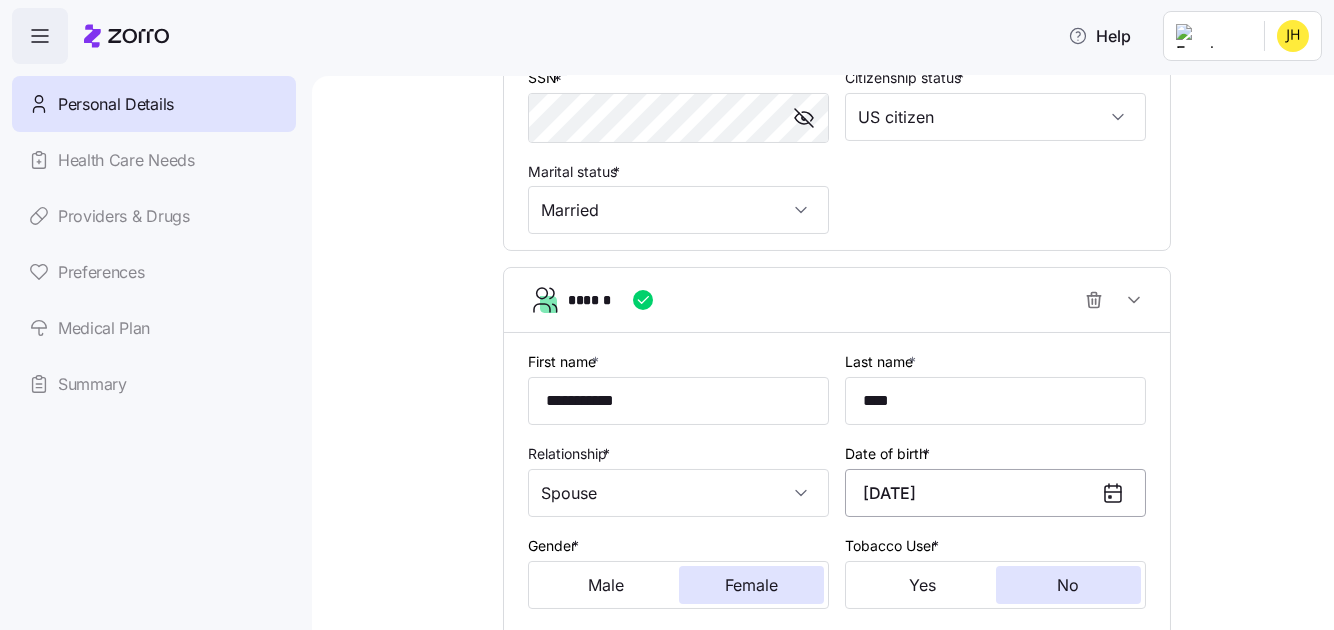 click on "[DATE]" at bounding box center (995, 493) 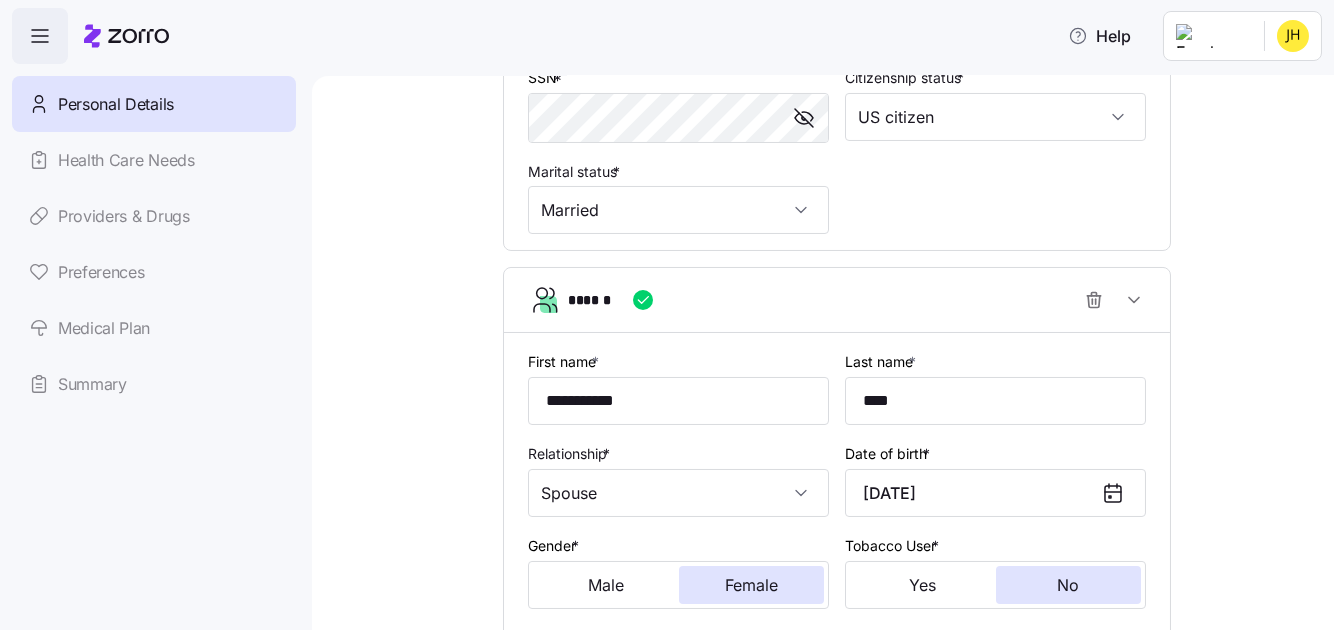 click on "Household information Add the family members that you want to include in your ICHRA You First name  * [NAME] Last name  * [NAME] Date of birth  * [DATE] Phone* [PHONE] Gender  * Male Female Tobacco user  * Yes No Company email  * [EMAIL] Personal email  * [EMAIL] Residential address  * [ADDRESS] Mailing address is the same as residential address Mailing address  * [ADDRESS] SSN  * [SSN] Citizenship status  * US citizen Marital status  * Married [NAME] First name  * [NAME] Last name  * [NAME] Relationship  * Spouse Date of birth  * [DATE] Gender  * Male Female Tobacco User  * Yes No Pregnant  * Yes No SSN  * [SSN] Residential address  * [ADDRESS] Add dependent  (under 26) Next" at bounding box center [837, 137] 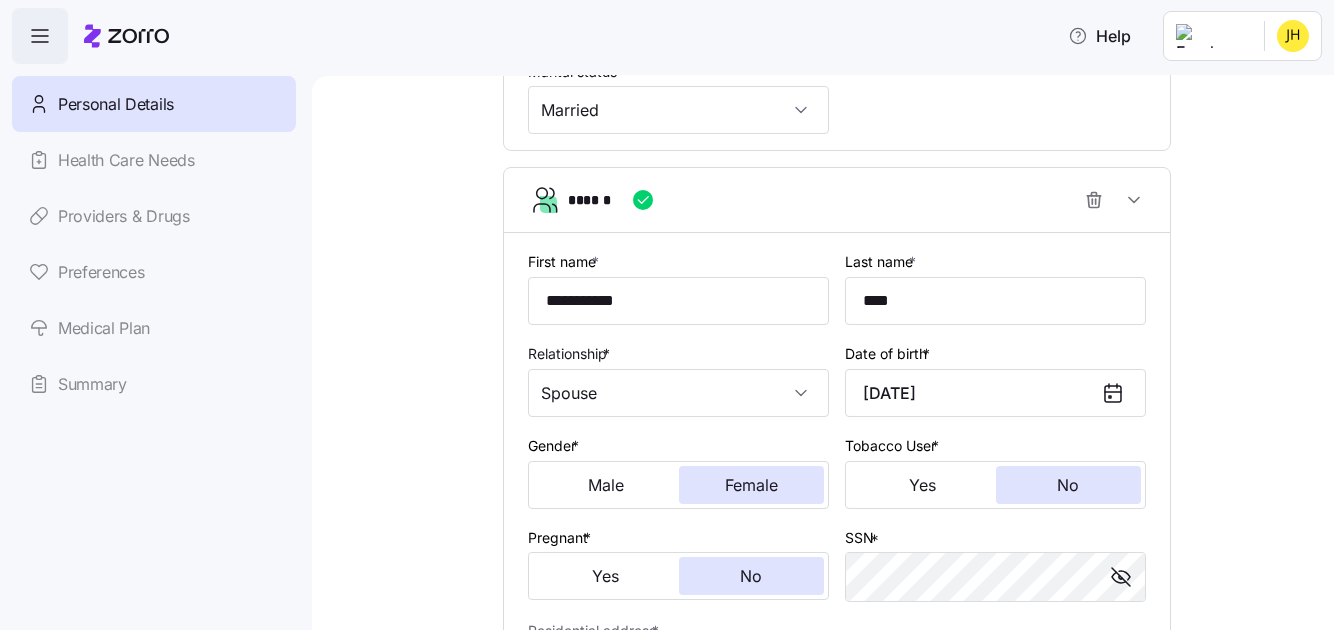 scroll, scrollTop: 999, scrollLeft: 0, axis: vertical 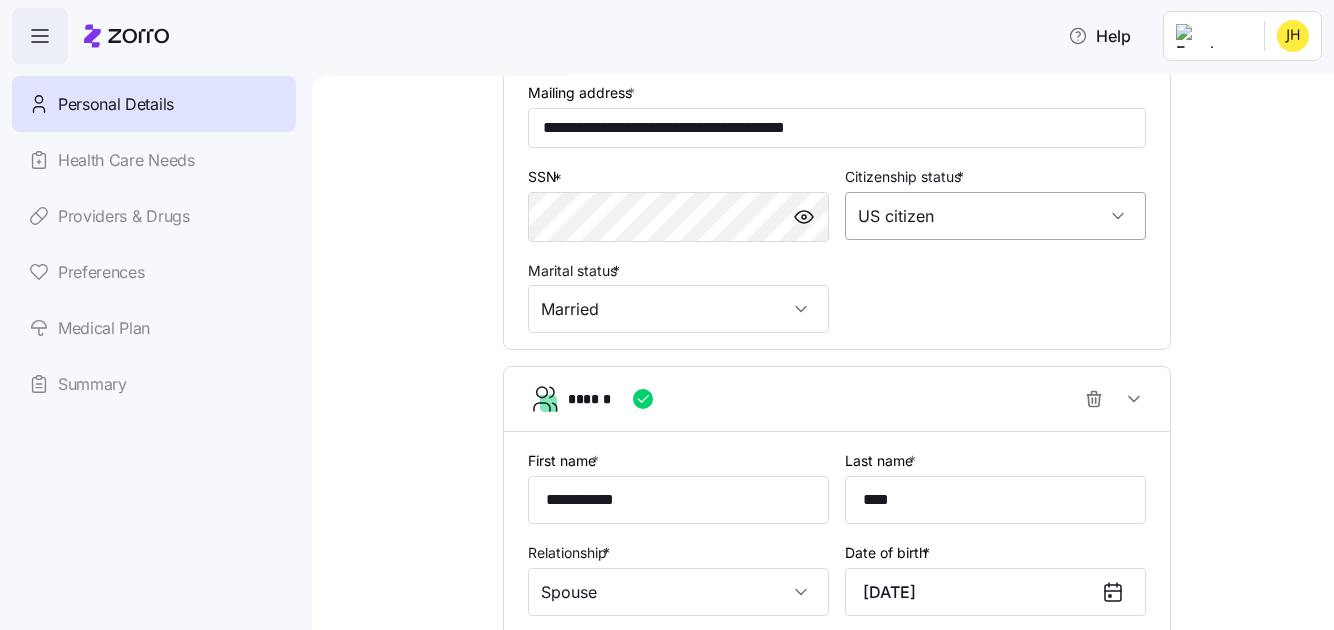 click on "US citizen" at bounding box center (995, 216) 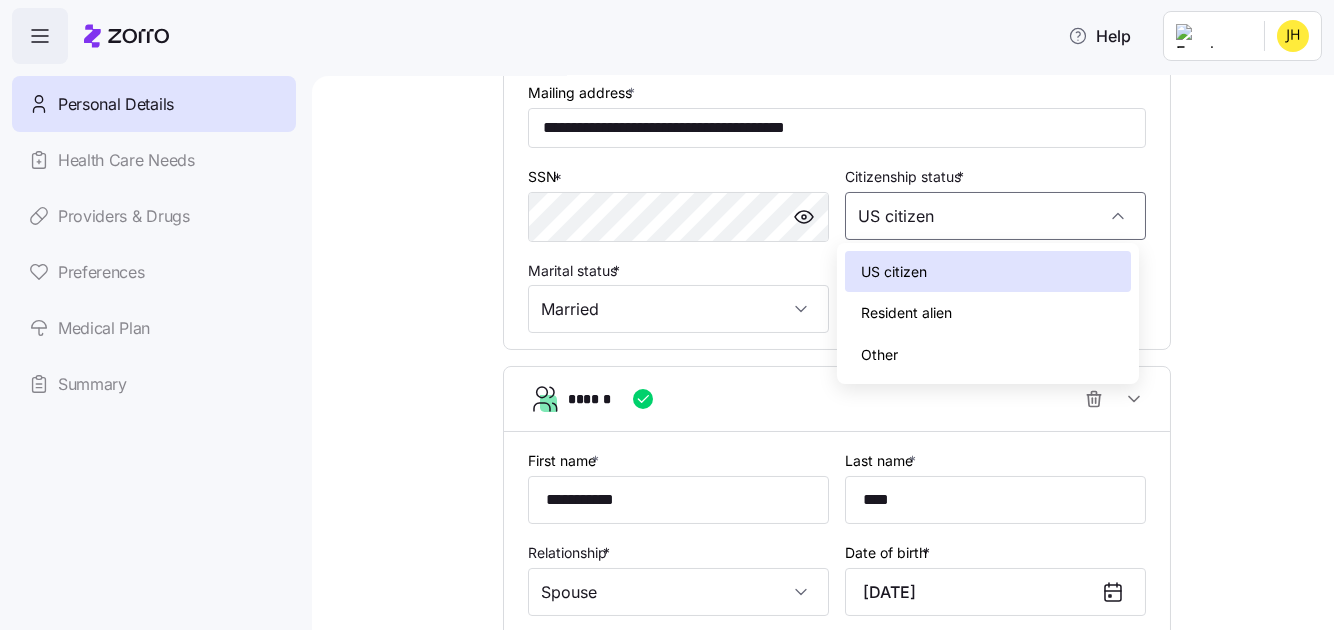 click on "Household information Add the family members that you want to include in your ICHRA You First name  * [NAME] Last name  * [NAME] Date of birth  * [DATE] Phone* [PHONE] Gender  * Male Female Tobacco user  * Yes No Company email  * [EMAIL] Personal email  * [EMAIL] Residential address  * [ADDRESS] Mailing address is the same as residential address Mailing address  * [ADDRESS] SSN  * [SSN] Citizenship status  * US citizen Marital status  * Married [NAME] First name  * [NAME] Last name  * [NAME] Relationship  * Spouse Date of birth  * [DATE] Gender  * Male Female Tobacco User  * Yes No Pregnant  * Yes No SSN  * [SSN] Residential address  * [ADDRESS] Add dependent  (under 26) Next" at bounding box center (837, 236) 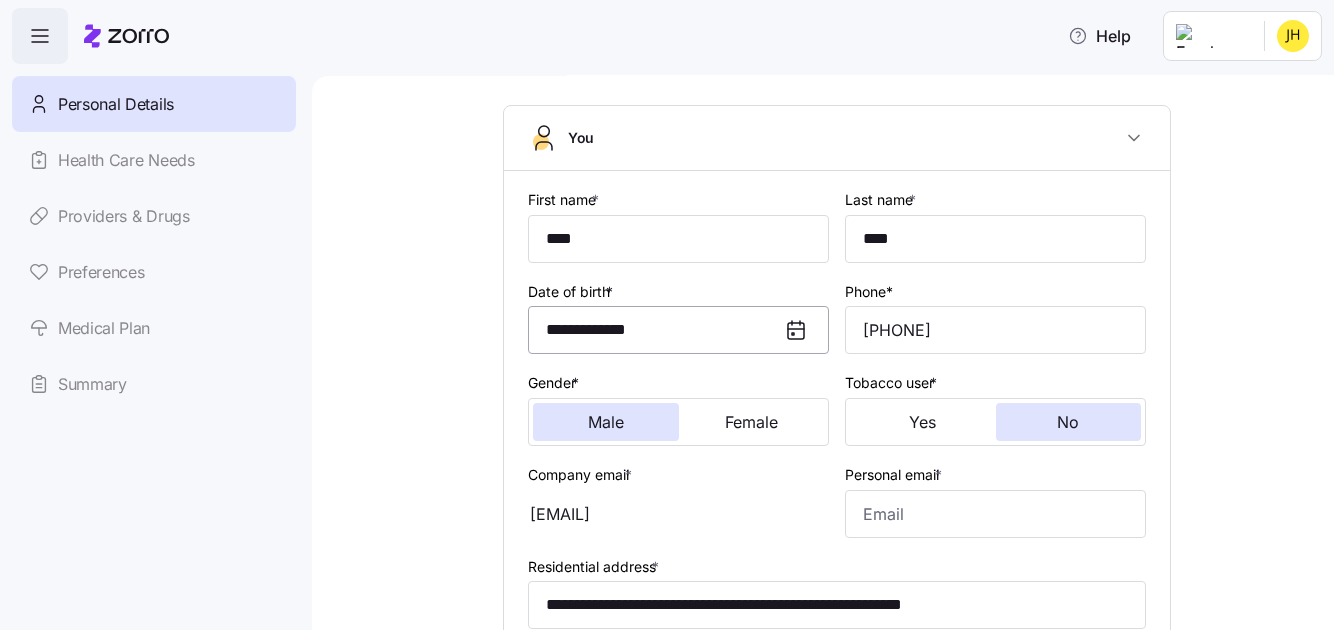 scroll, scrollTop: 199, scrollLeft: 0, axis: vertical 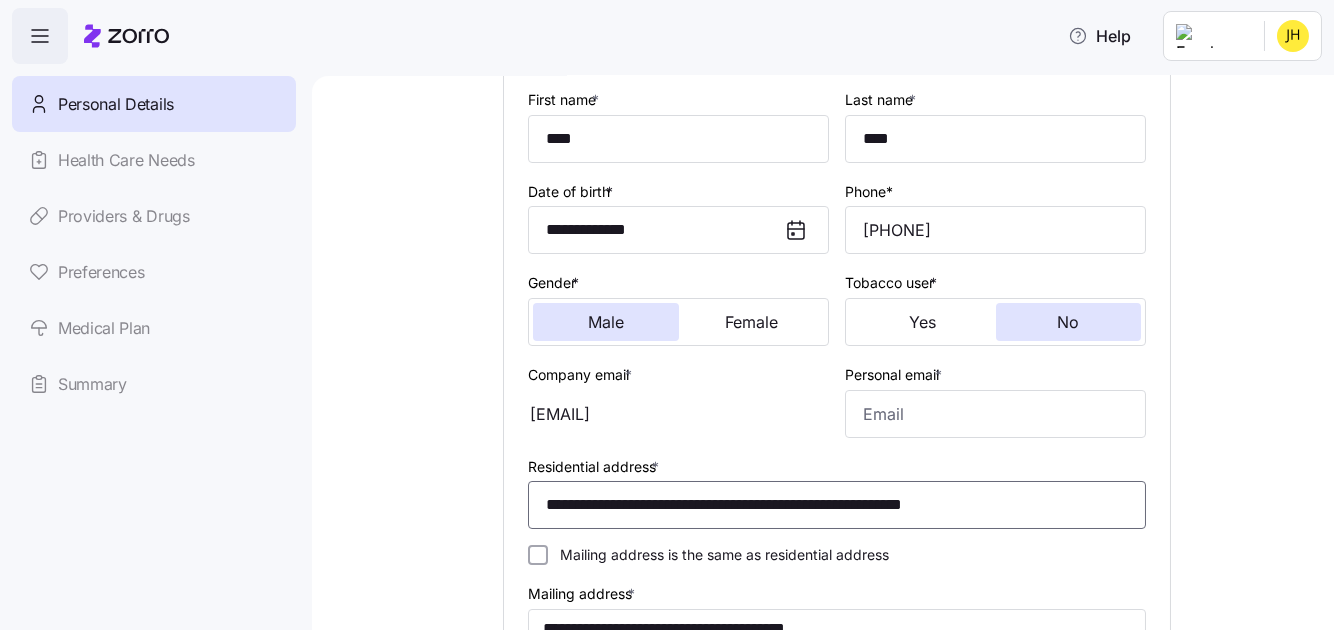 click on "**********" at bounding box center [837, 505] 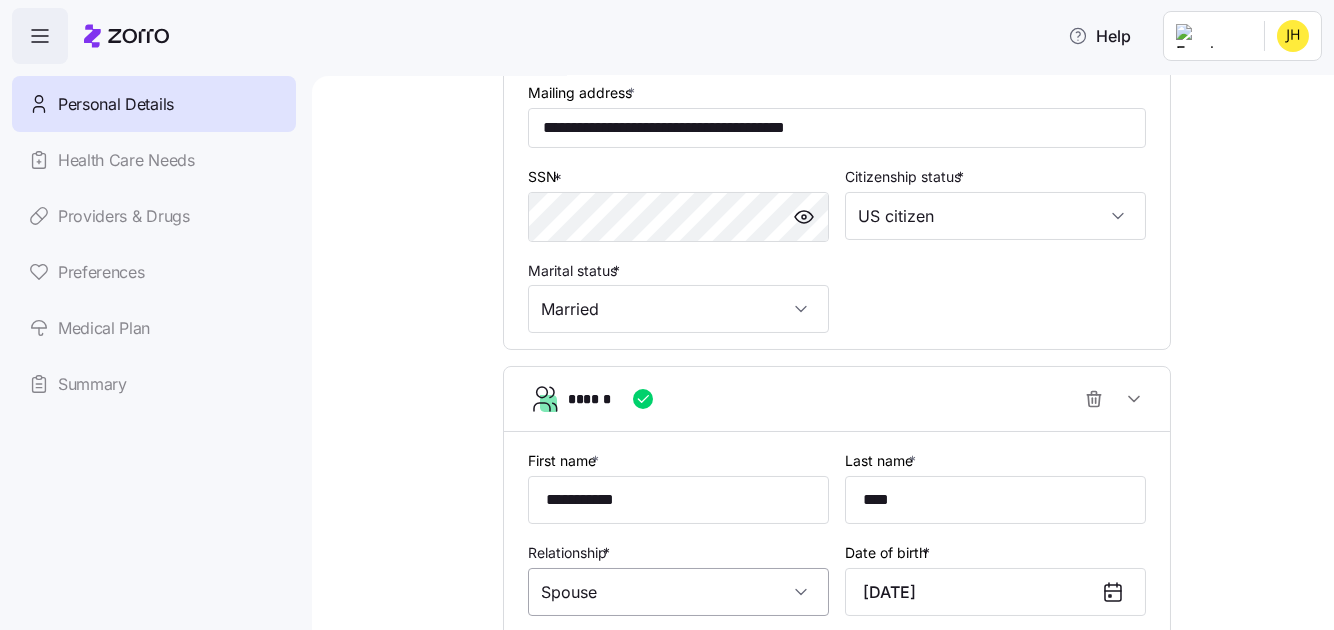 scroll, scrollTop: 499, scrollLeft: 0, axis: vertical 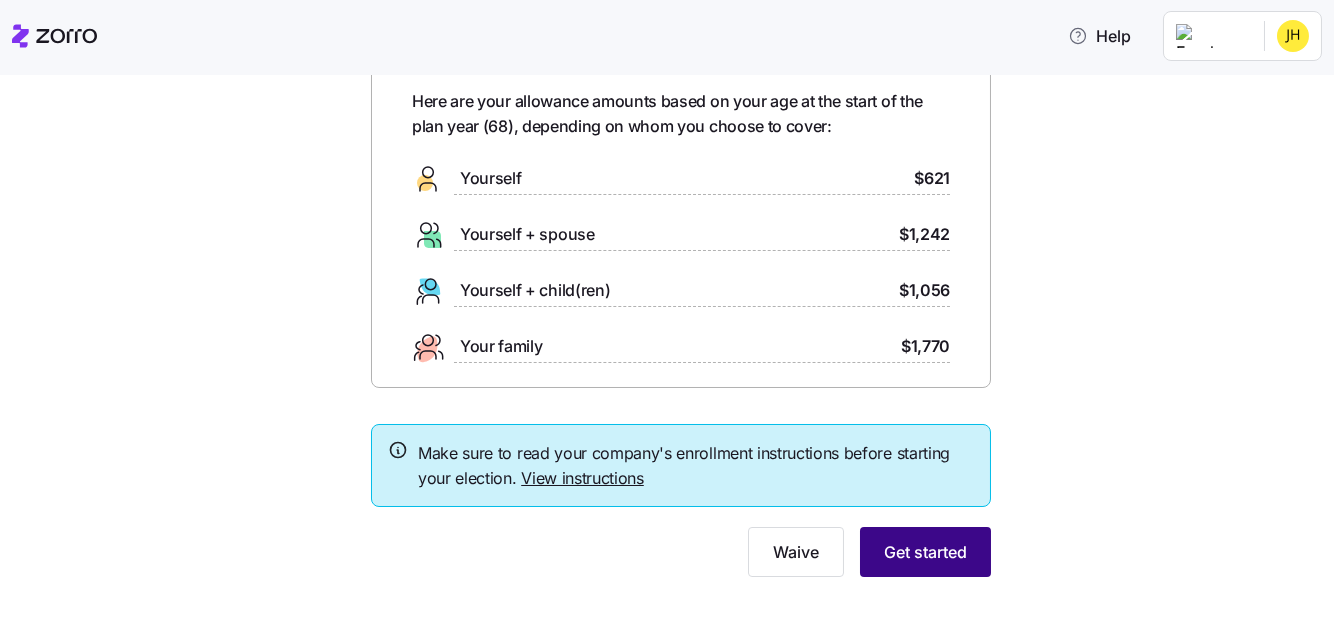 click on "Get started" at bounding box center (925, 552) 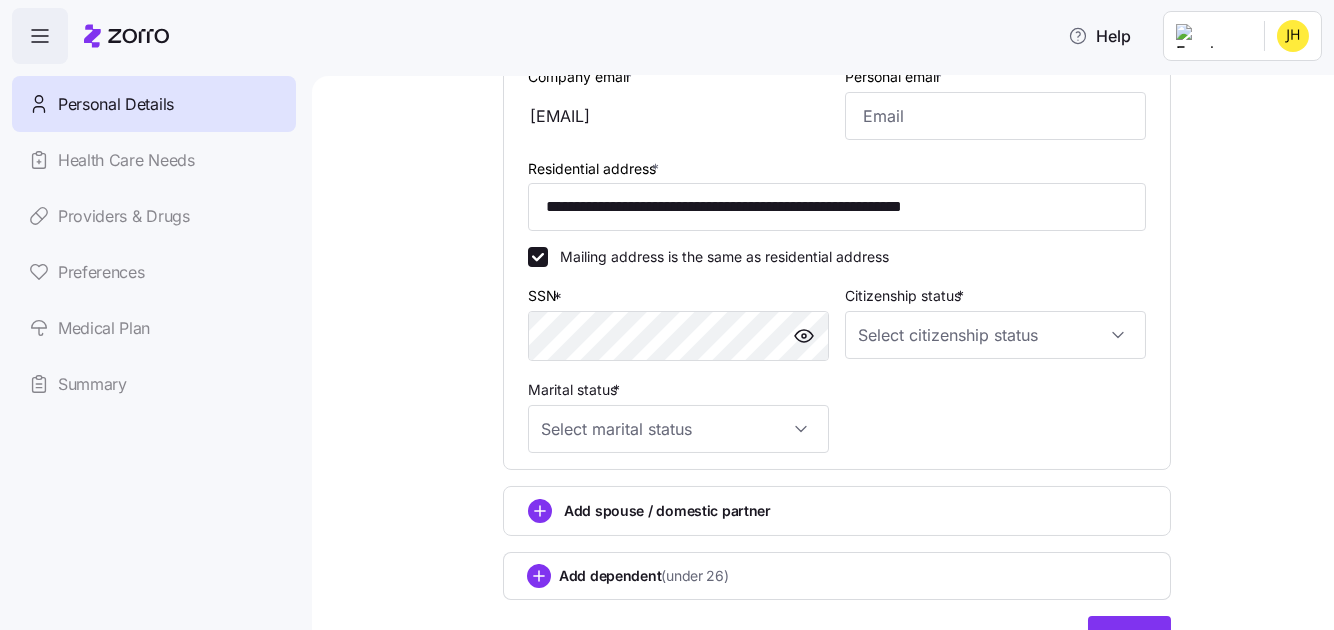 scroll, scrollTop: 597, scrollLeft: 0, axis: vertical 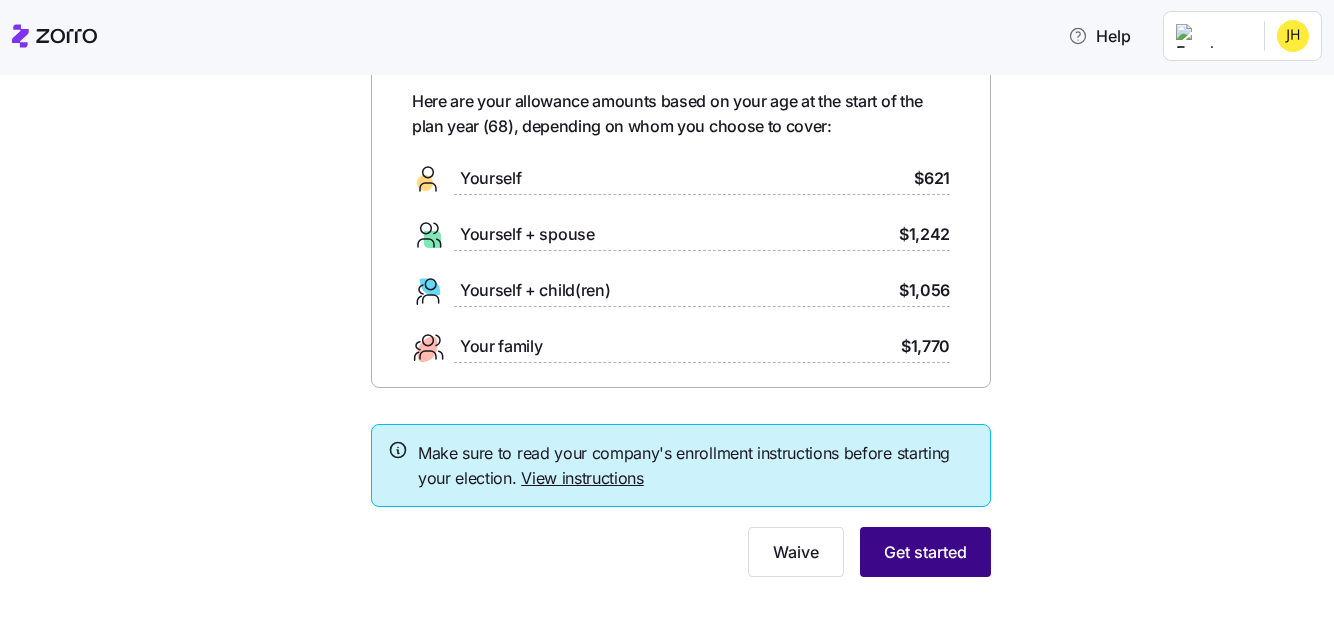 click on "Get started" at bounding box center [925, 552] 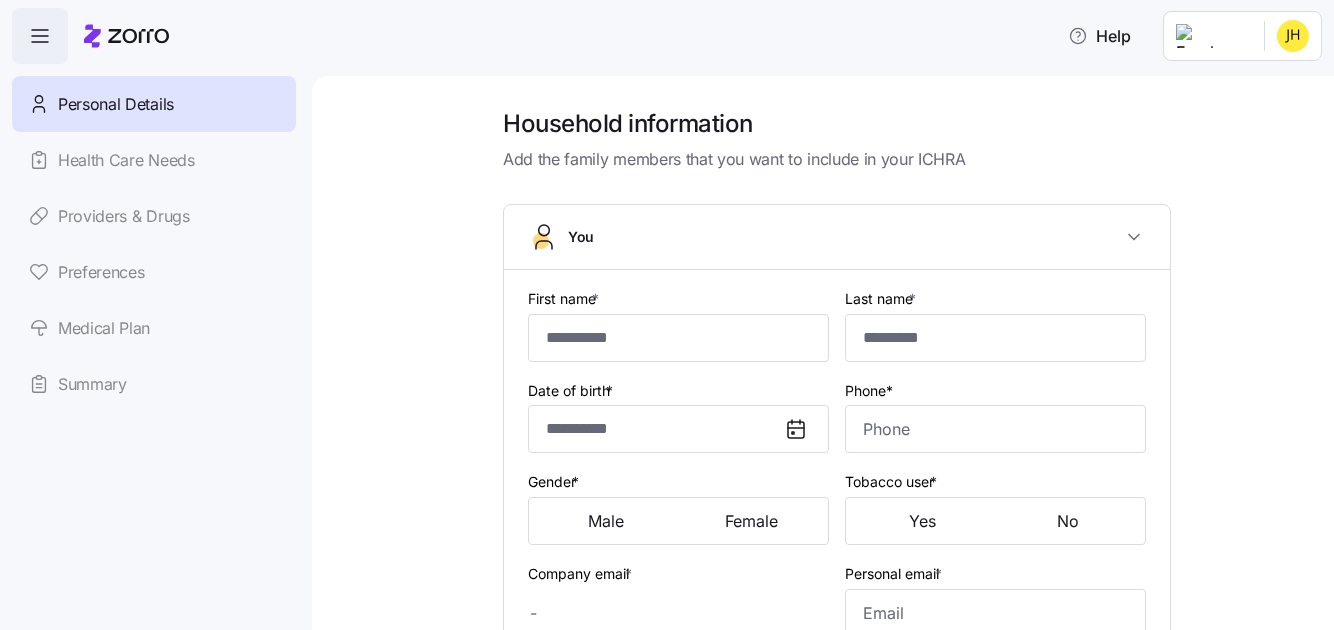 type on "****" 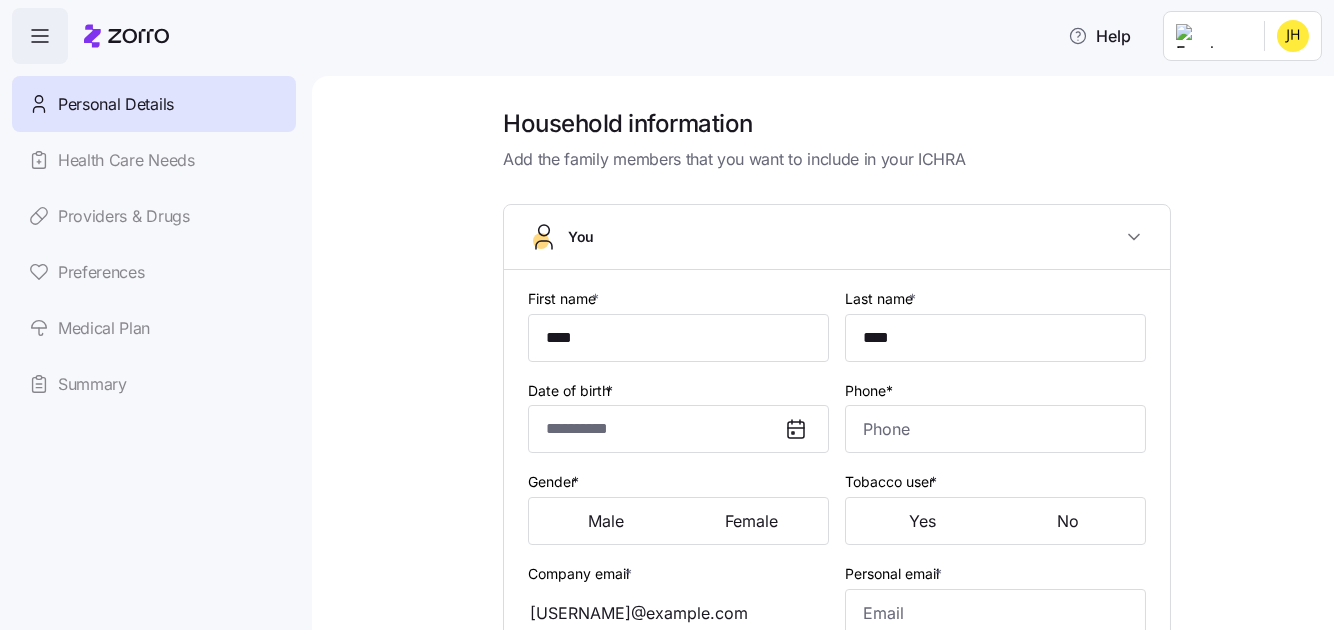 type on "**********" 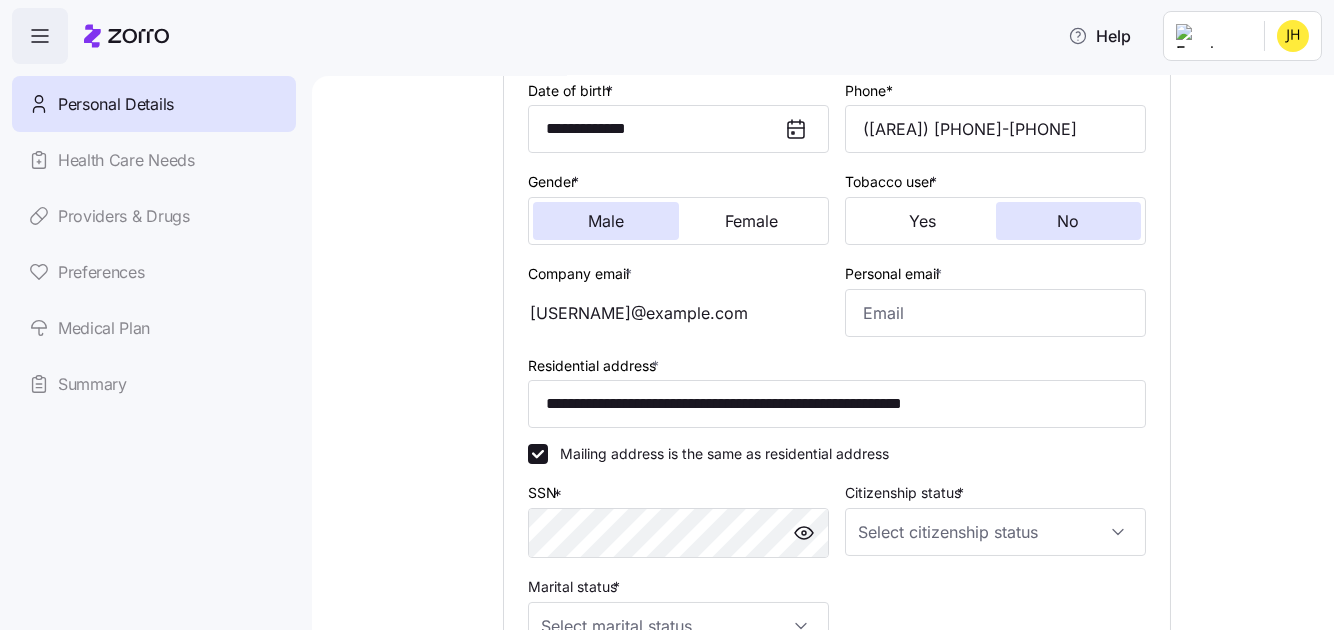 scroll, scrollTop: 597, scrollLeft: 0, axis: vertical 